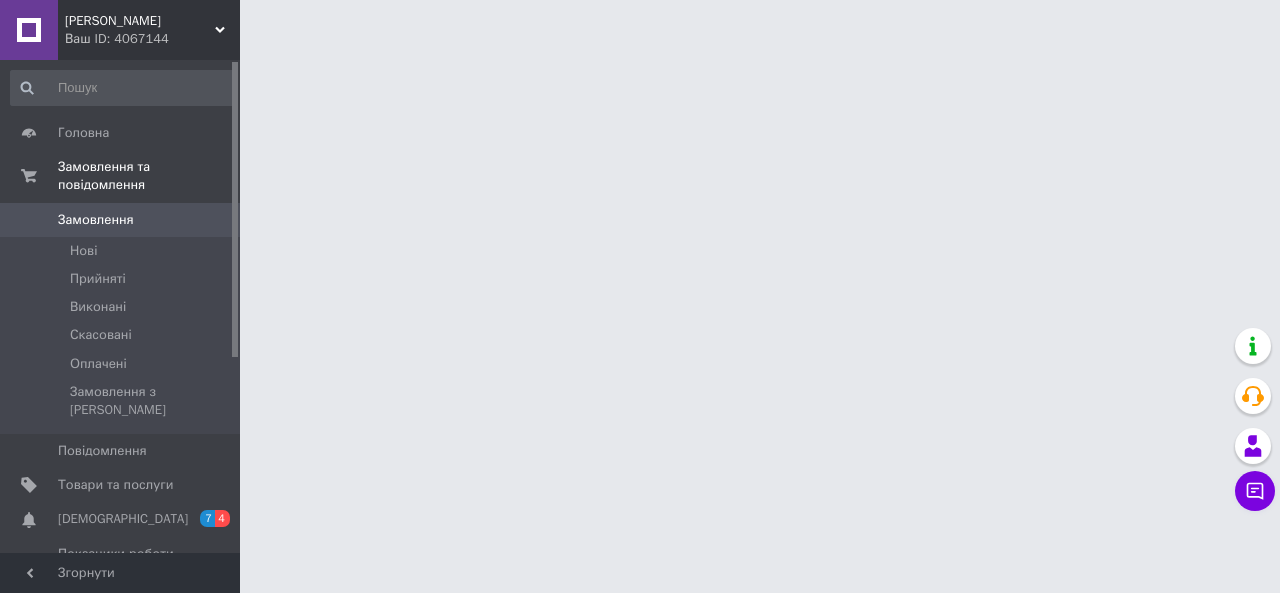 scroll, scrollTop: 0, scrollLeft: 0, axis: both 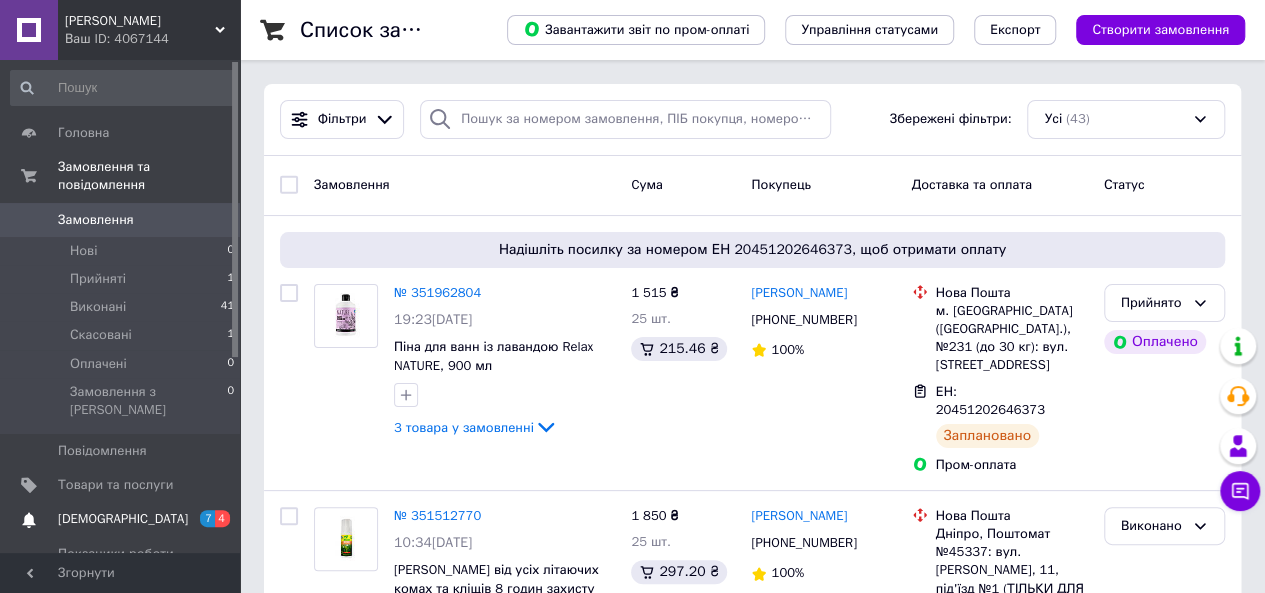click on "[DEMOGRAPHIC_DATA]" at bounding box center (121, 519) 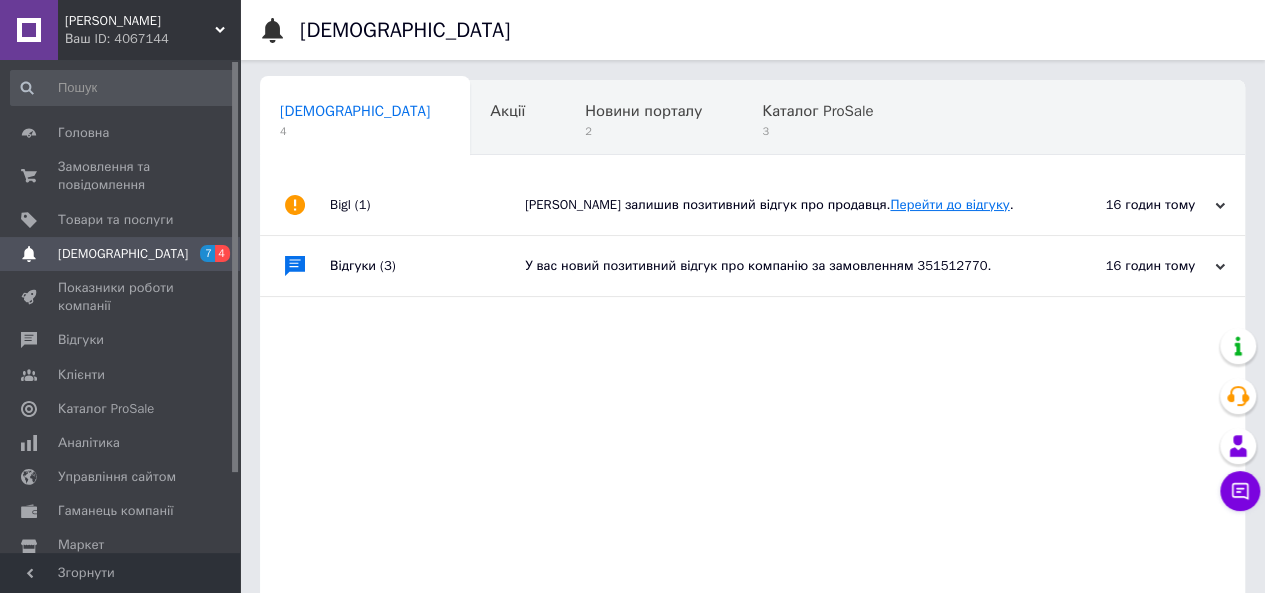 click on "Перейти до відгуку" at bounding box center (949, 204) 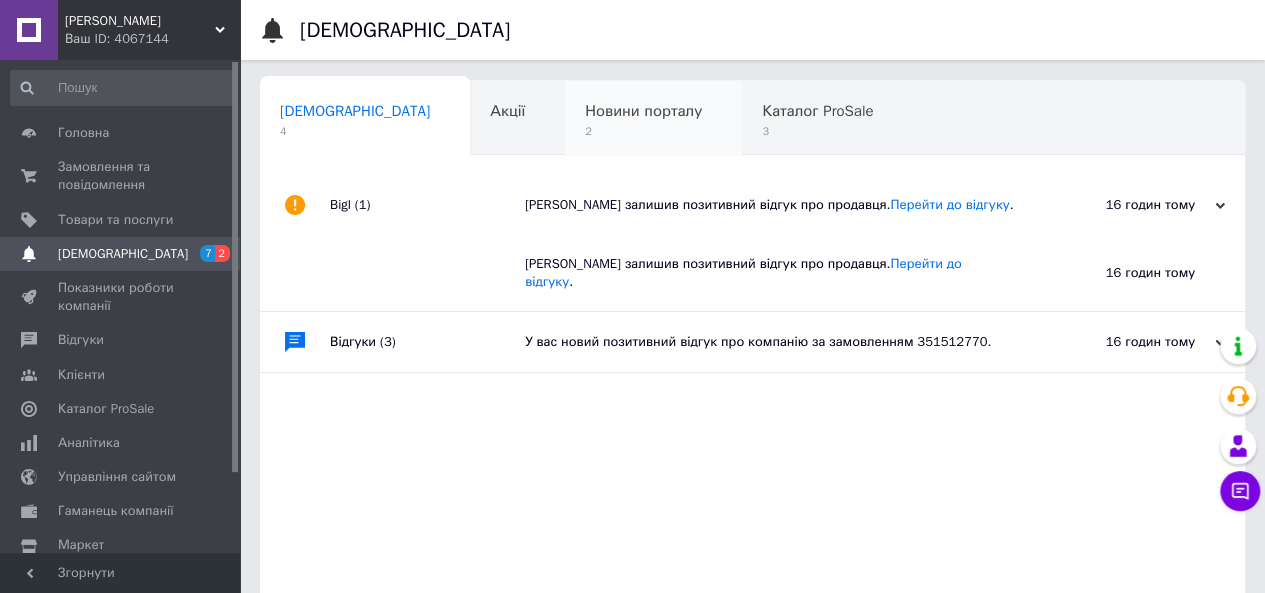 click on "Новини порталу" at bounding box center [643, 111] 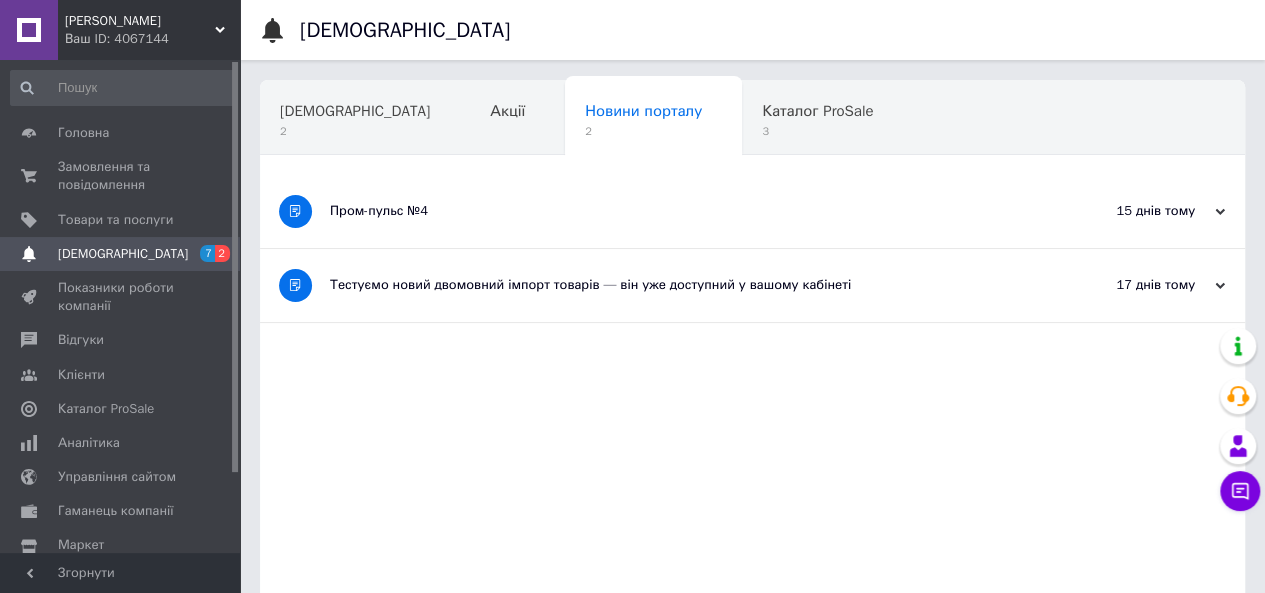 click on "Пром-пульс №4" at bounding box center (677, 211) 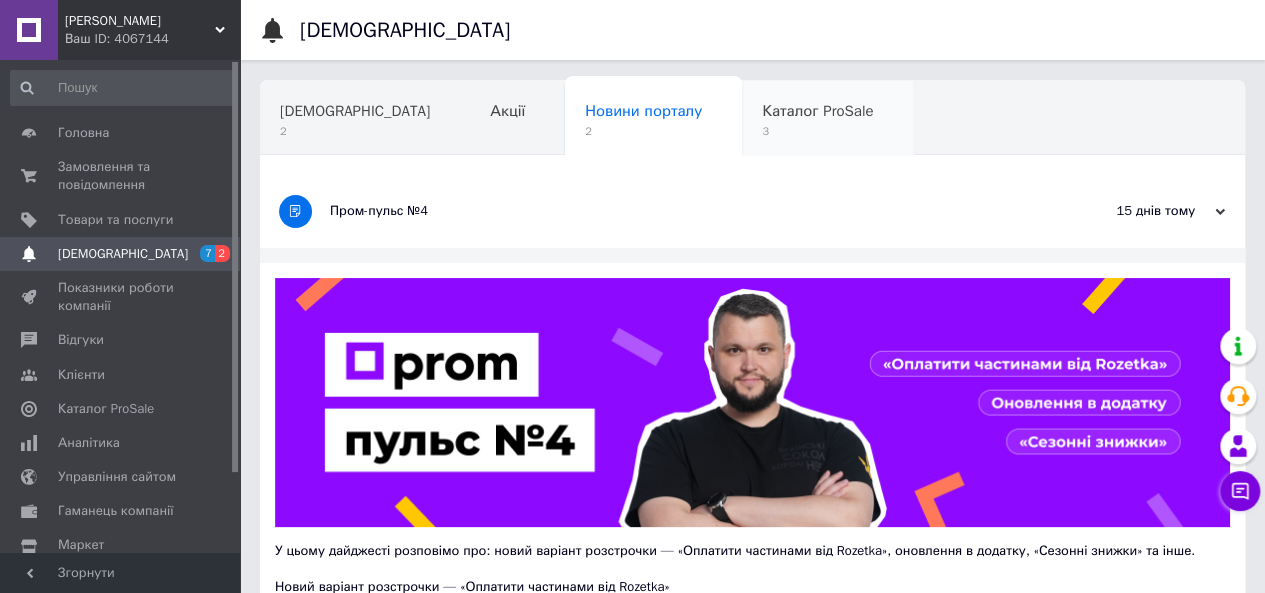 click on "Каталог ProSale 3" at bounding box center (827, 119) 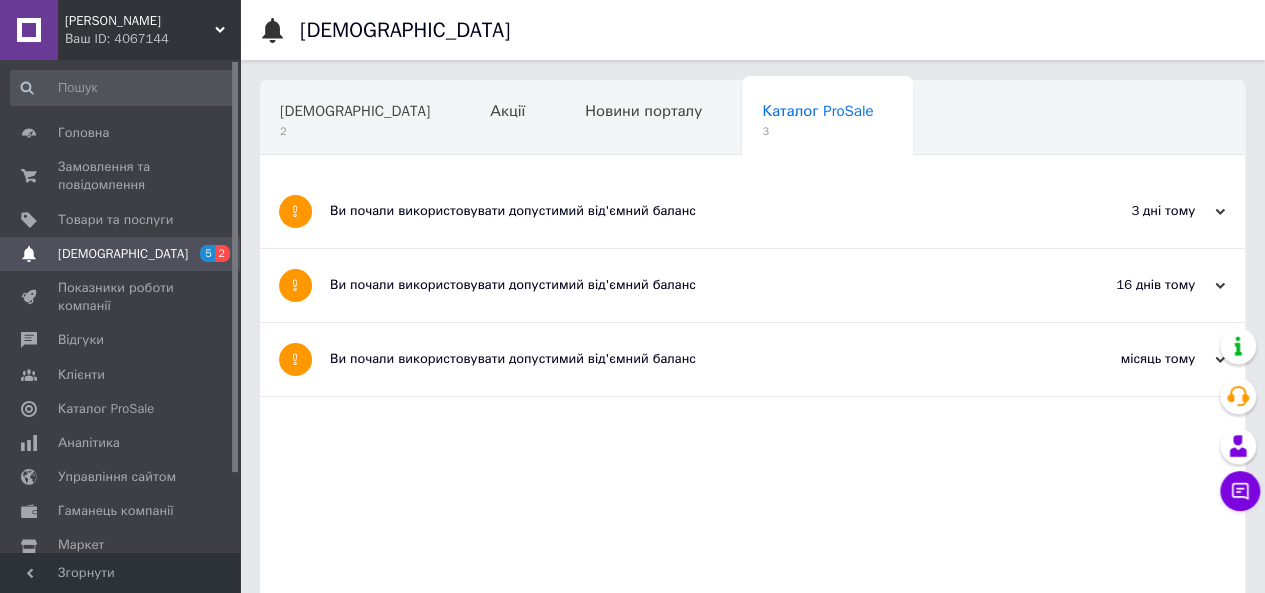 click on "Навчання та заходи" at bounding box center [351, 187] 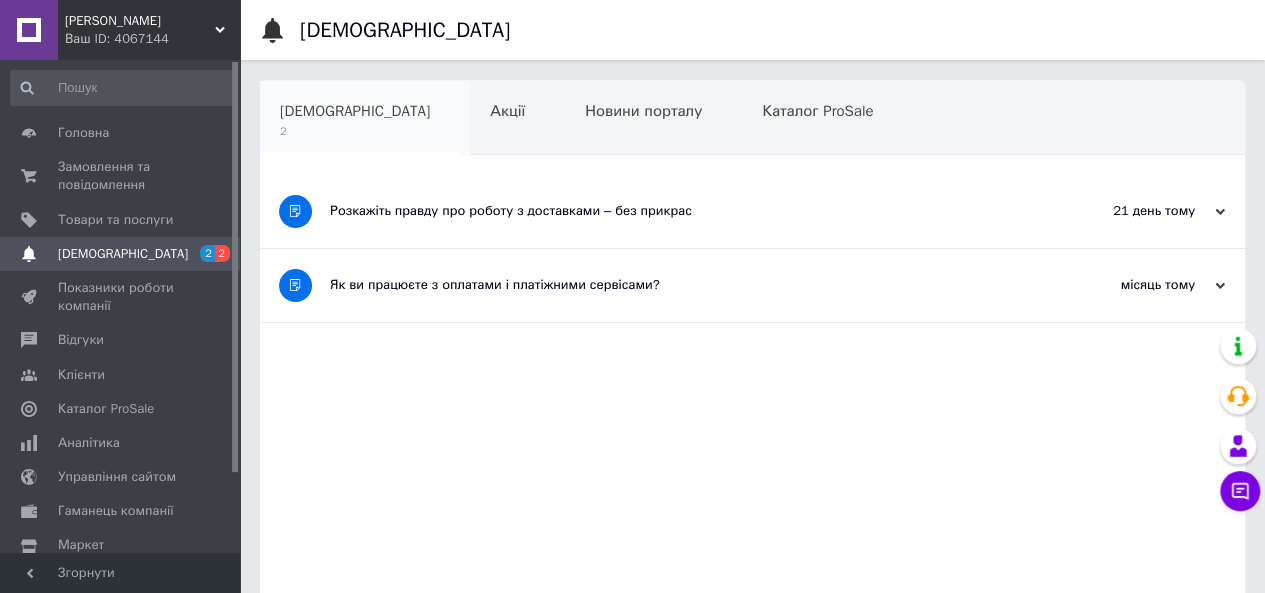 click on "[DEMOGRAPHIC_DATA]" at bounding box center (355, 111) 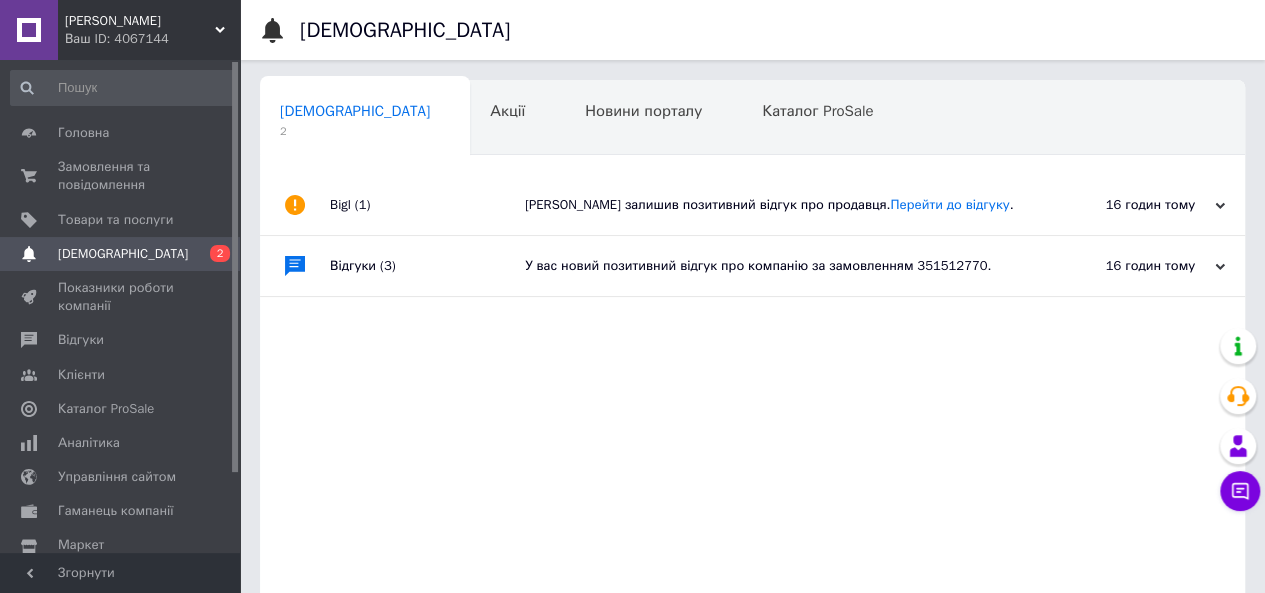 click on "У вас новий позитивний відгук про компанію за замовленням 351512770." at bounding box center (775, 266) 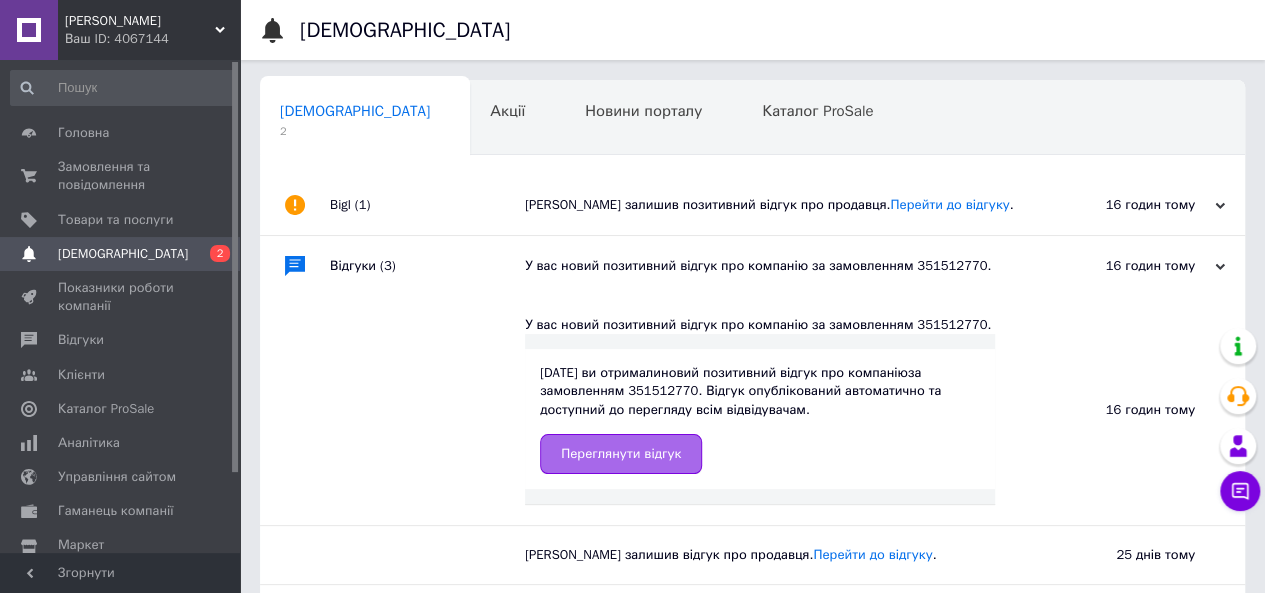 click on "Переглянути відгук" at bounding box center [621, 454] 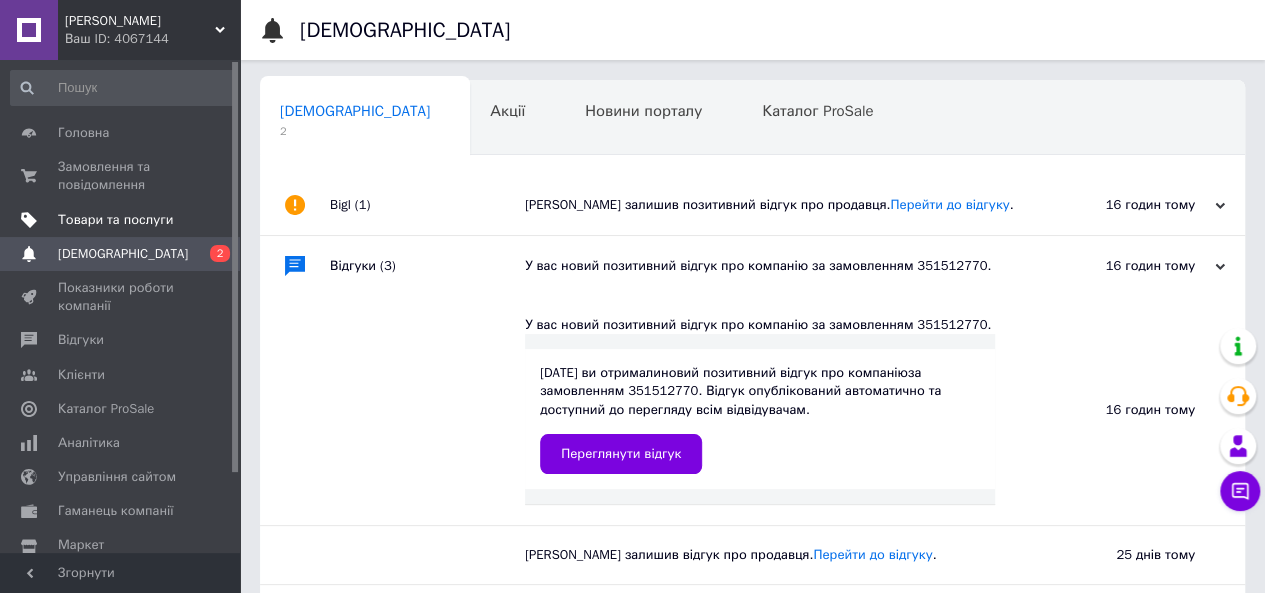 click on "Товари та послуги" at bounding box center (115, 220) 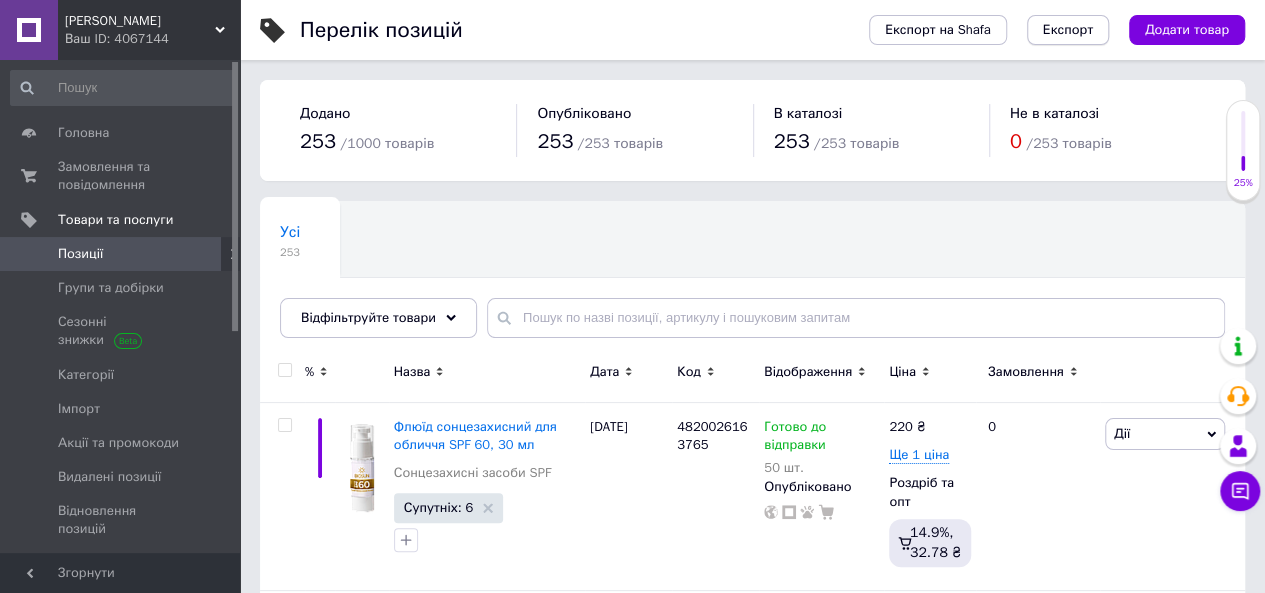 click on "Експорт" at bounding box center [1068, 30] 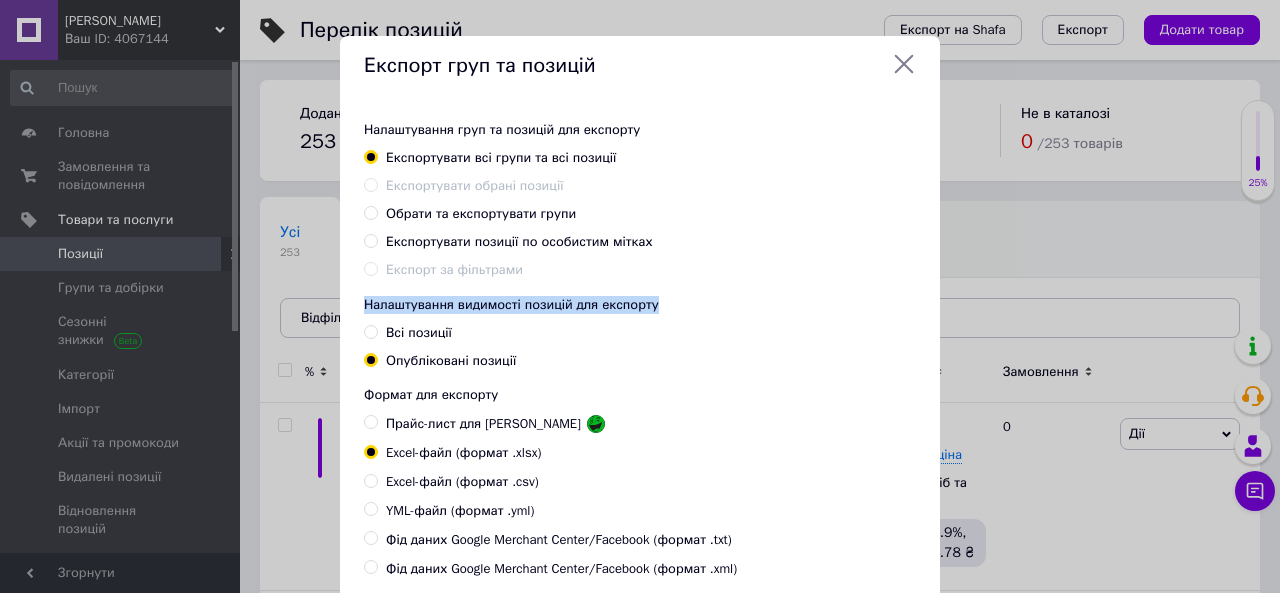 drag, startPoint x: 928, startPoint y: 277, endPoint x: 933, endPoint y: 315, distance: 38.327538 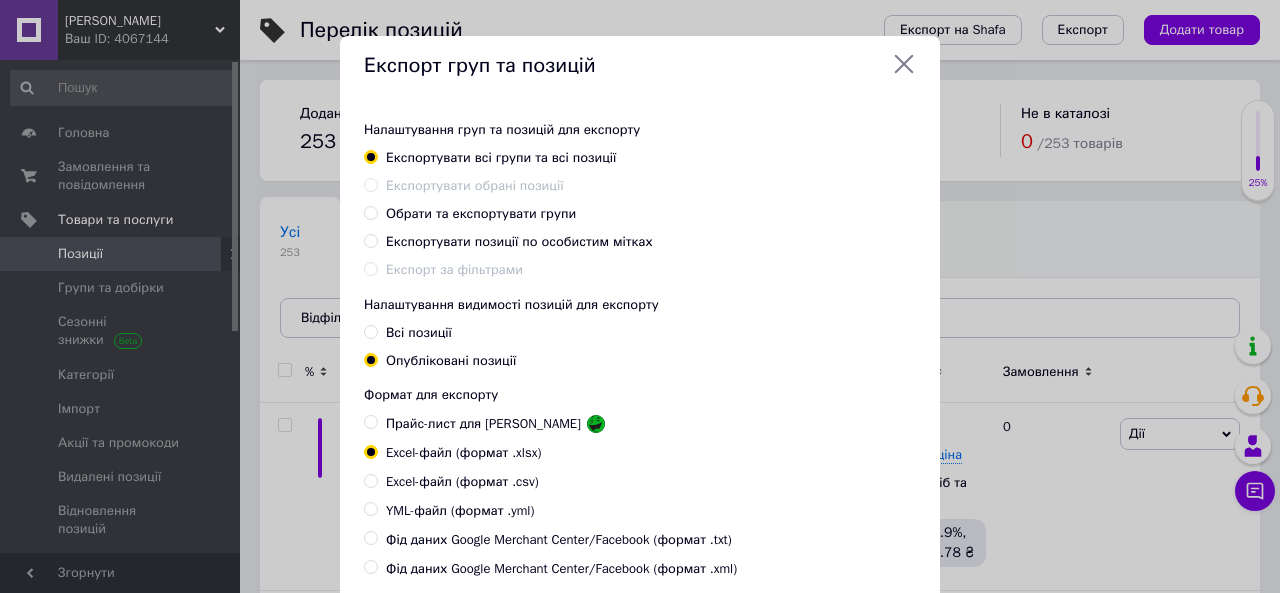click on "Формат для експорту Прайс-лист для Розетки Excel-файл (формат .xlsx) Excel-файл (формат .csv) YML-файл (формат .yml) Фід даних Google Merchant Center/Facebook (формат .txt) Фід даних Google Merchant Center/Facebook (формат .xml)" at bounding box center (640, 482) 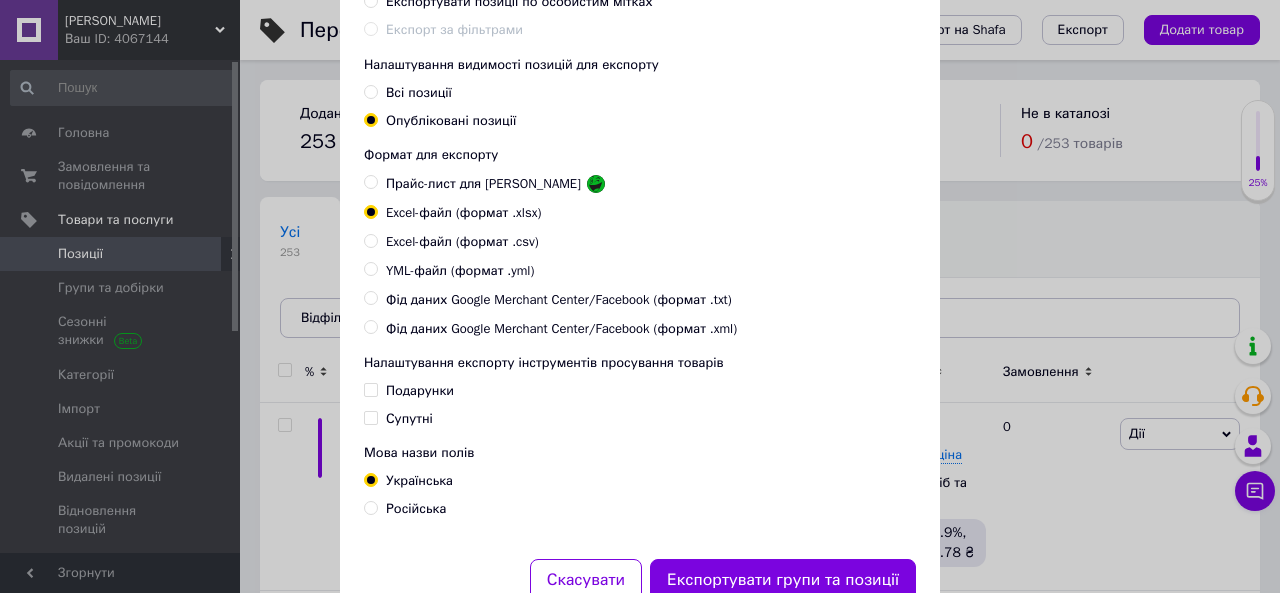 scroll, scrollTop: 200, scrollLeft: 0, axis: vertical 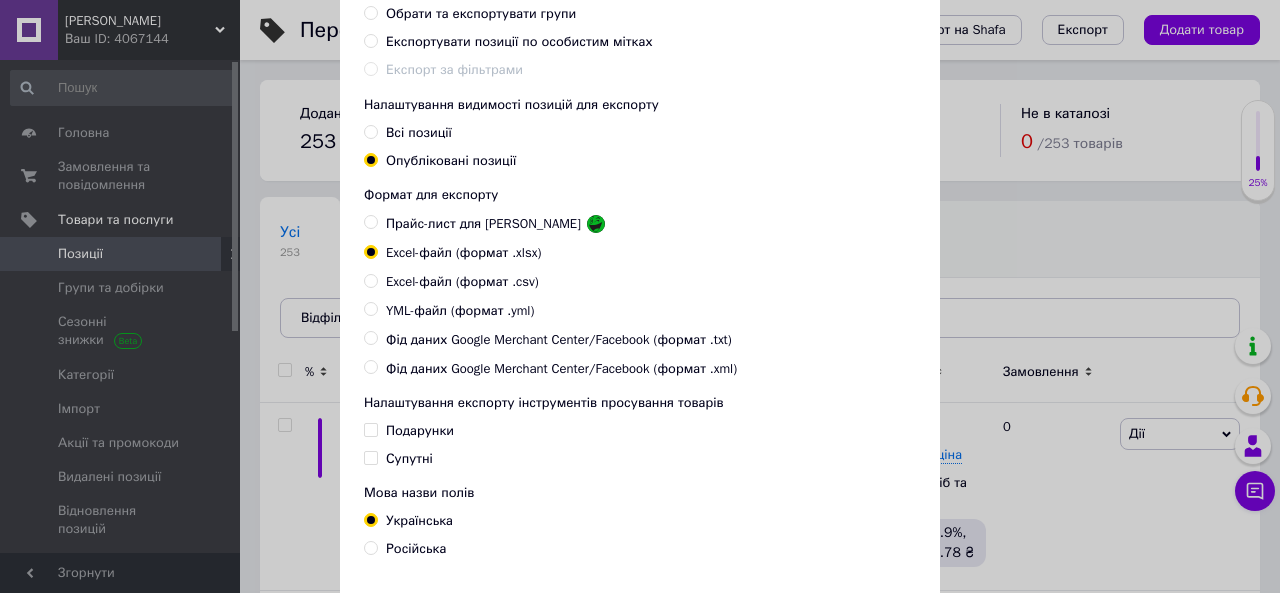 click on "Excel-файл (формат .csv)" at bounding box center (640, 282) 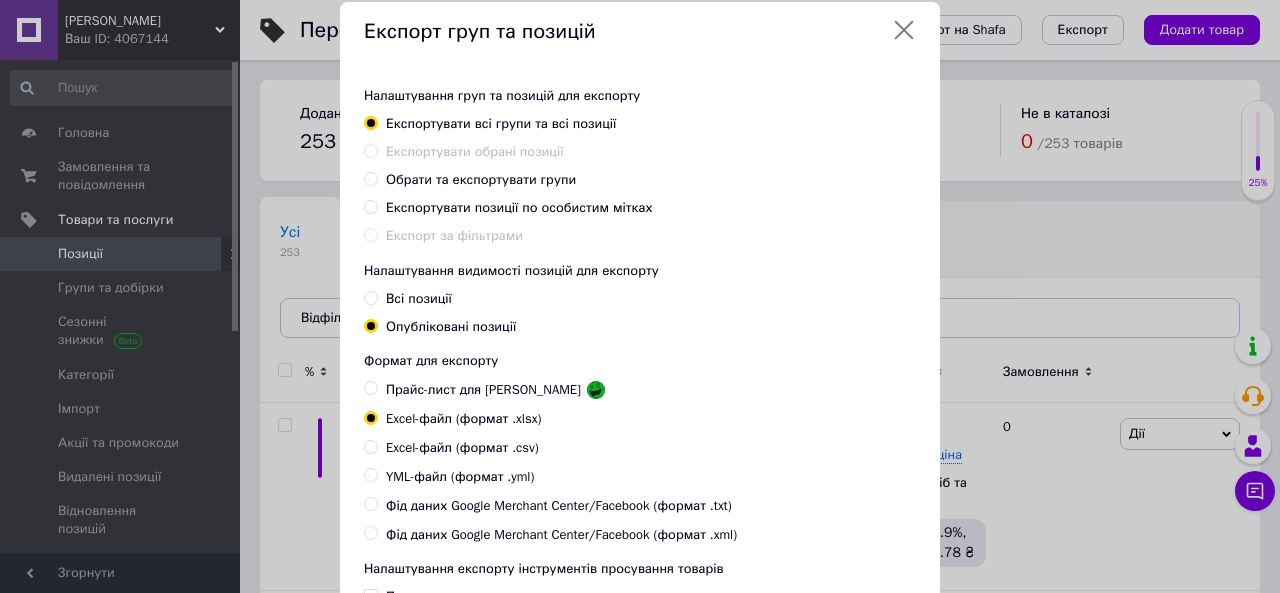 scroll, scrollTop: 30, scrollLeft: 0, axis: vertical 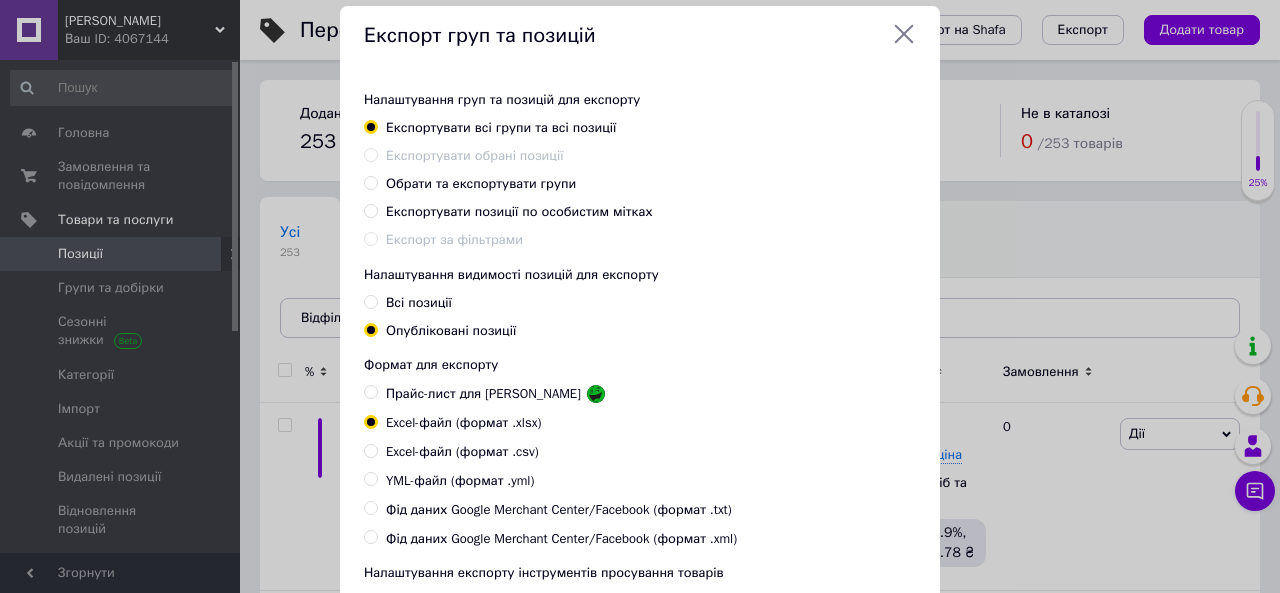 click on "YML-файл (формат .yml)" at bounding box center (370, 478) 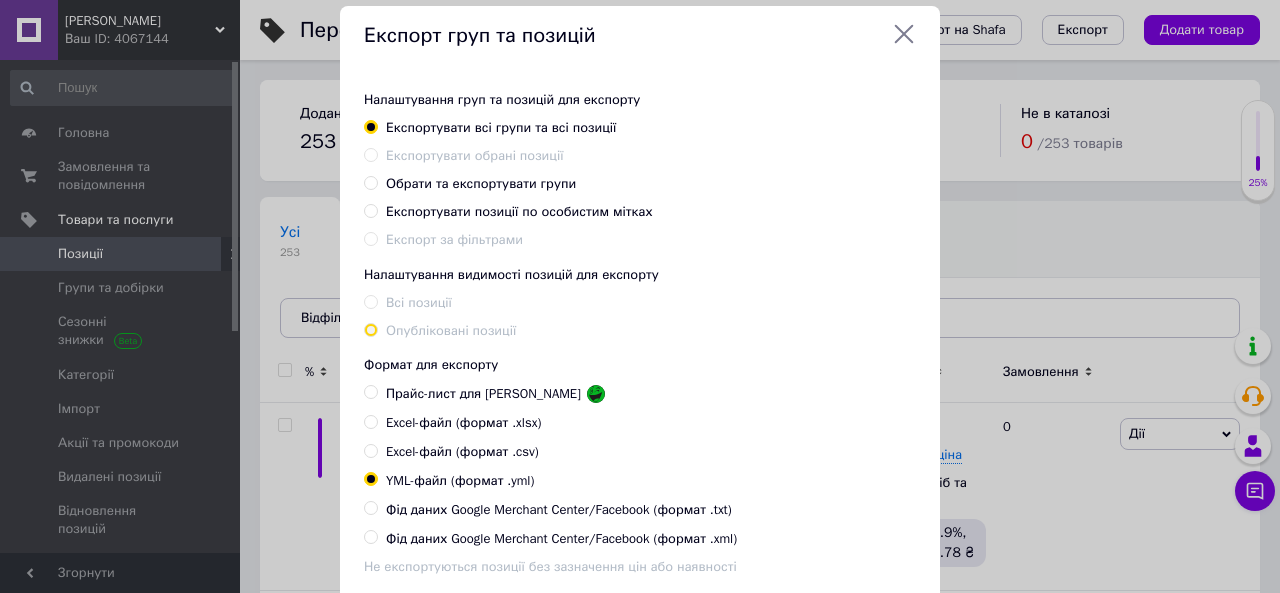 click on "Excel-файл (формат .xlsx)" at bounding box center [640, 423] 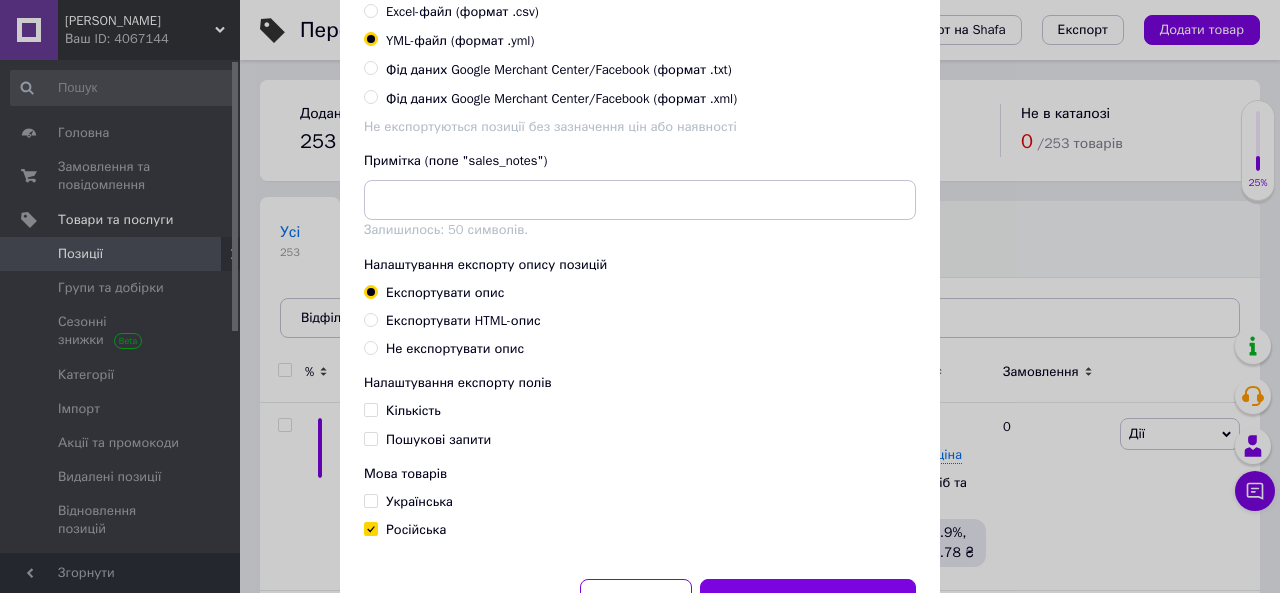 scroll, scrollTop: 510, scrollLeft: 0, axis: vertical 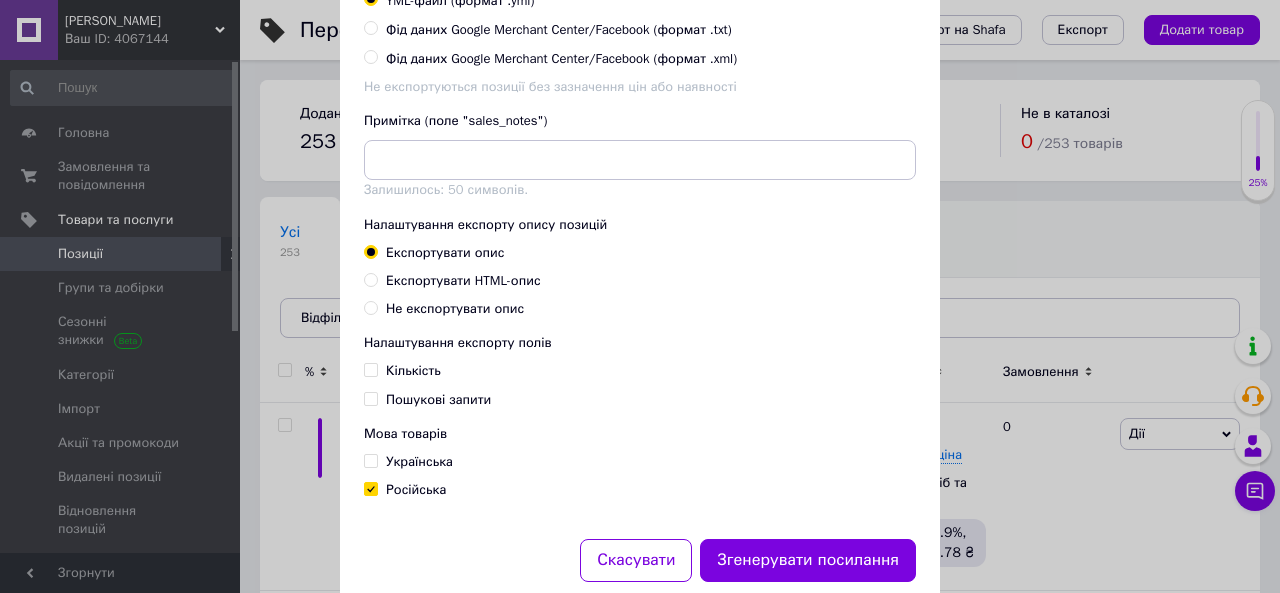 click on "Кількість" at bounding box center (370, 369) 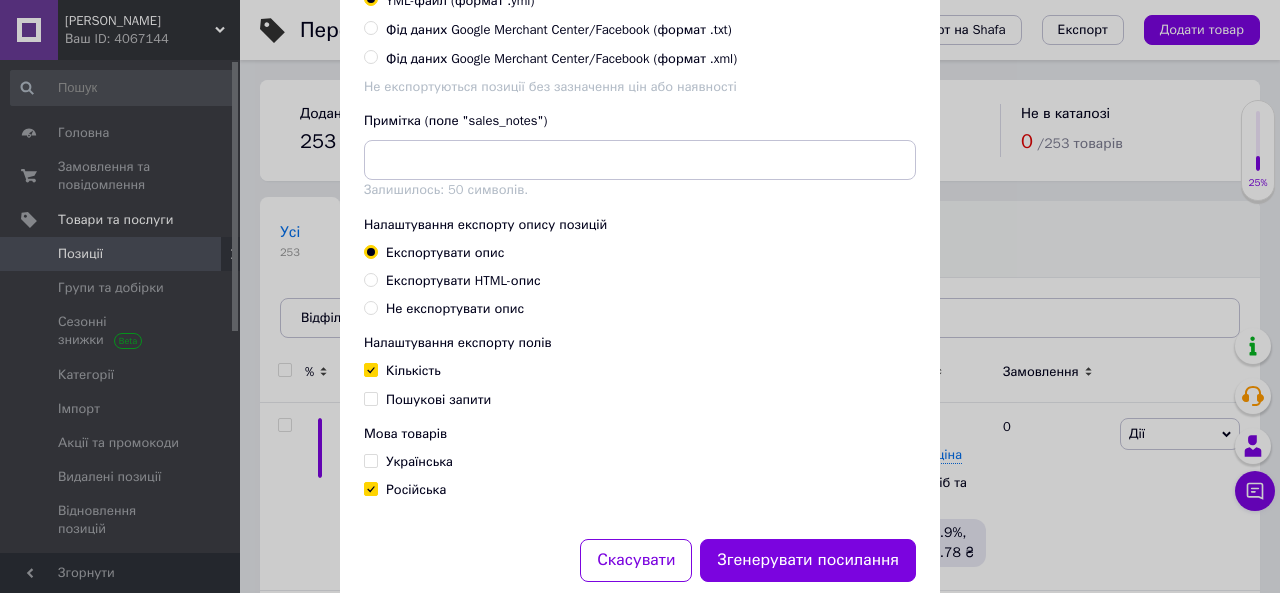 checkbox on "true" 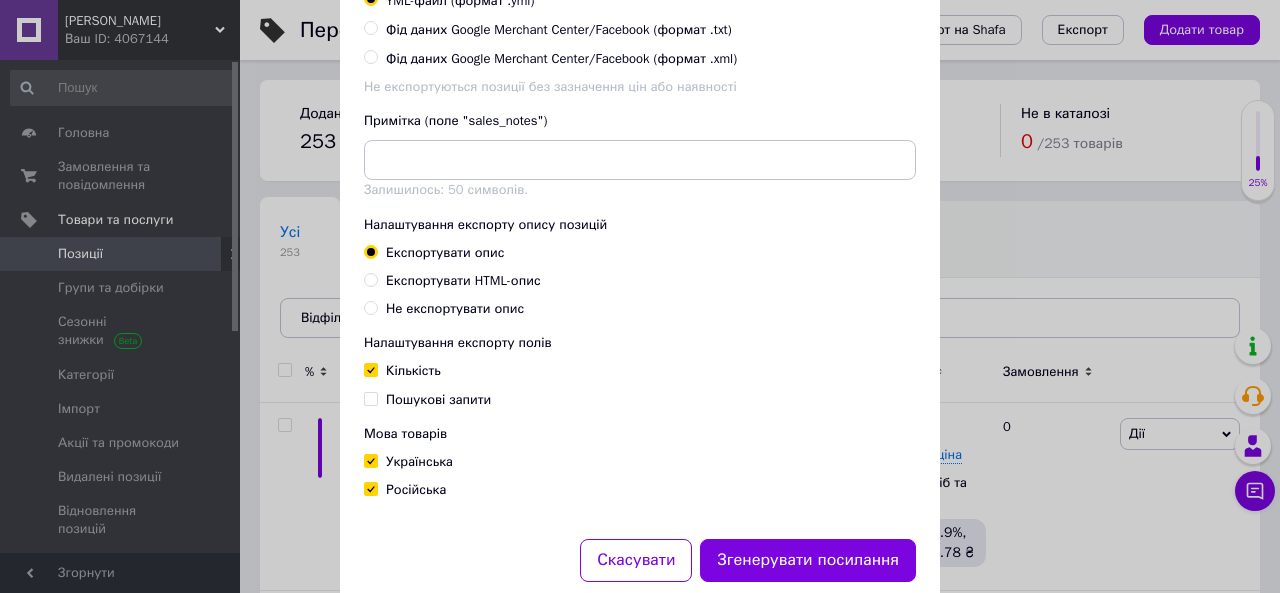 checkbox on "true" 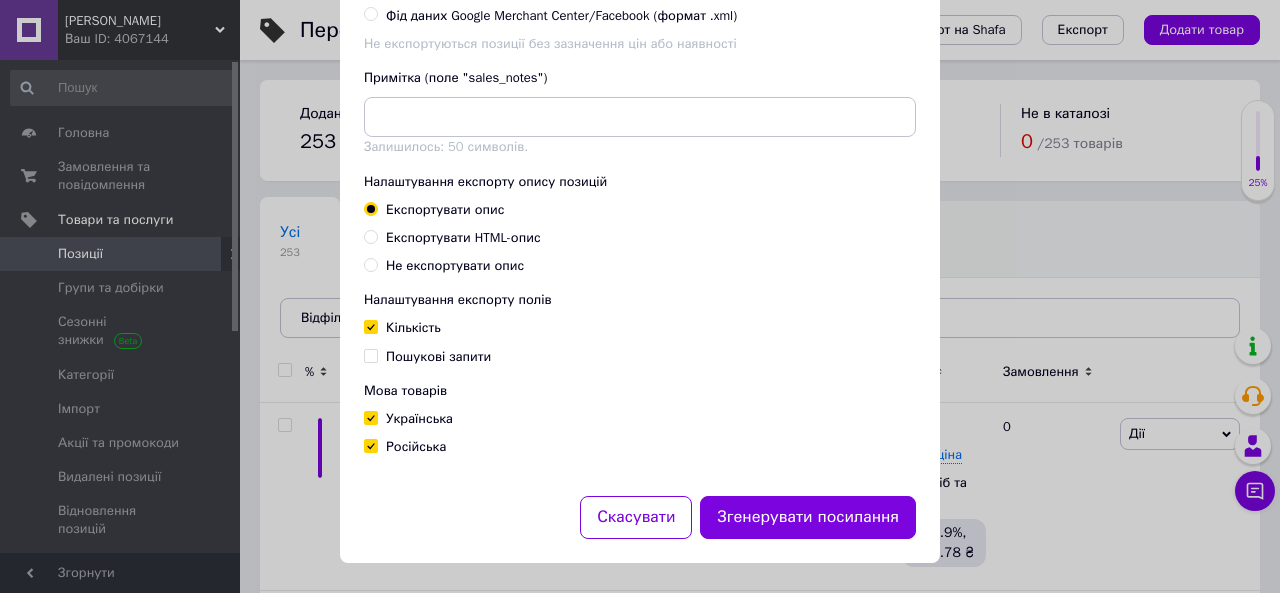 scroll, scrollTop: 558, scrollLeft: 0, axis: vertical 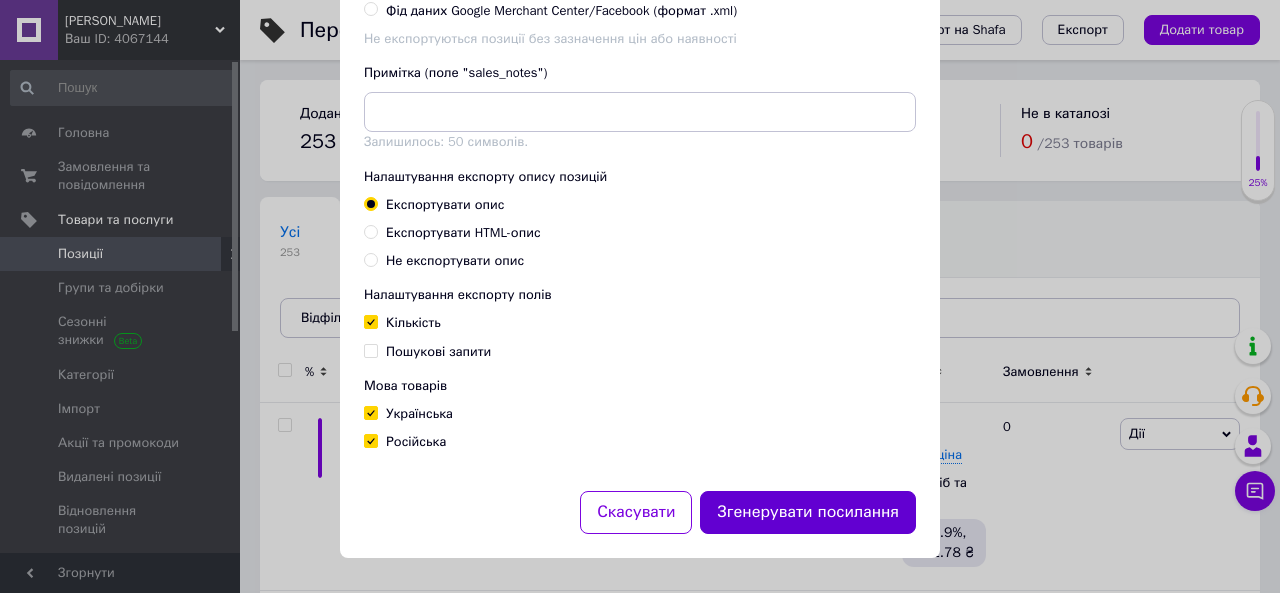 click on "Згенерувати посилання" at bounding box center (808, 512) 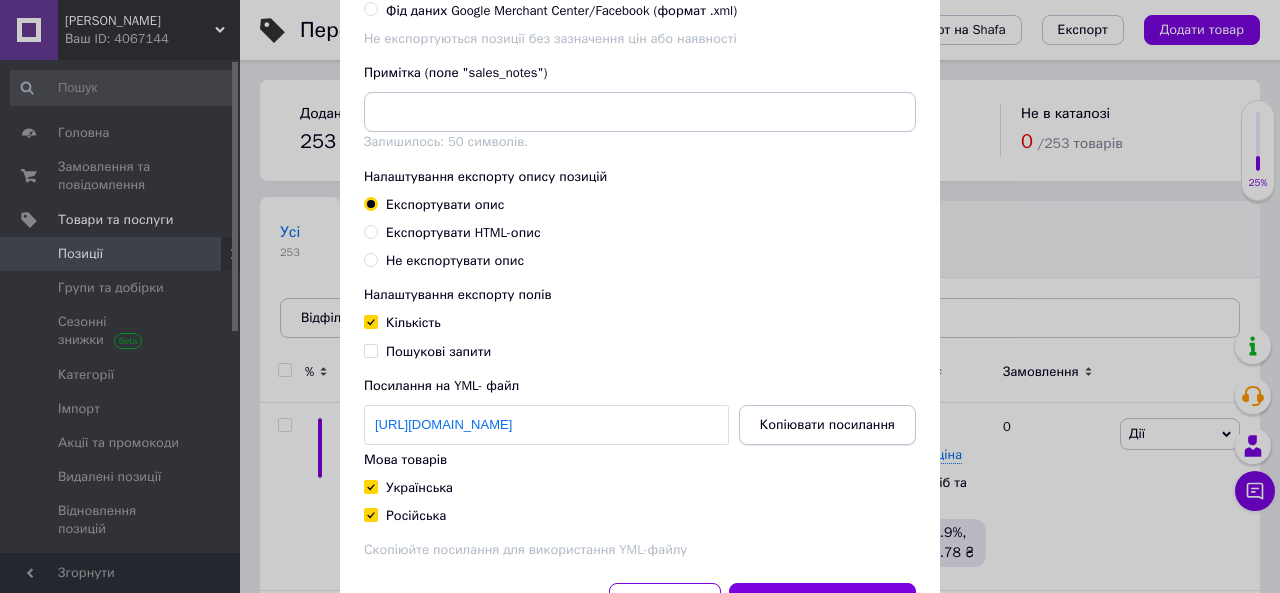 click on "Копіювати посилання" at bounding box center (827, 425) 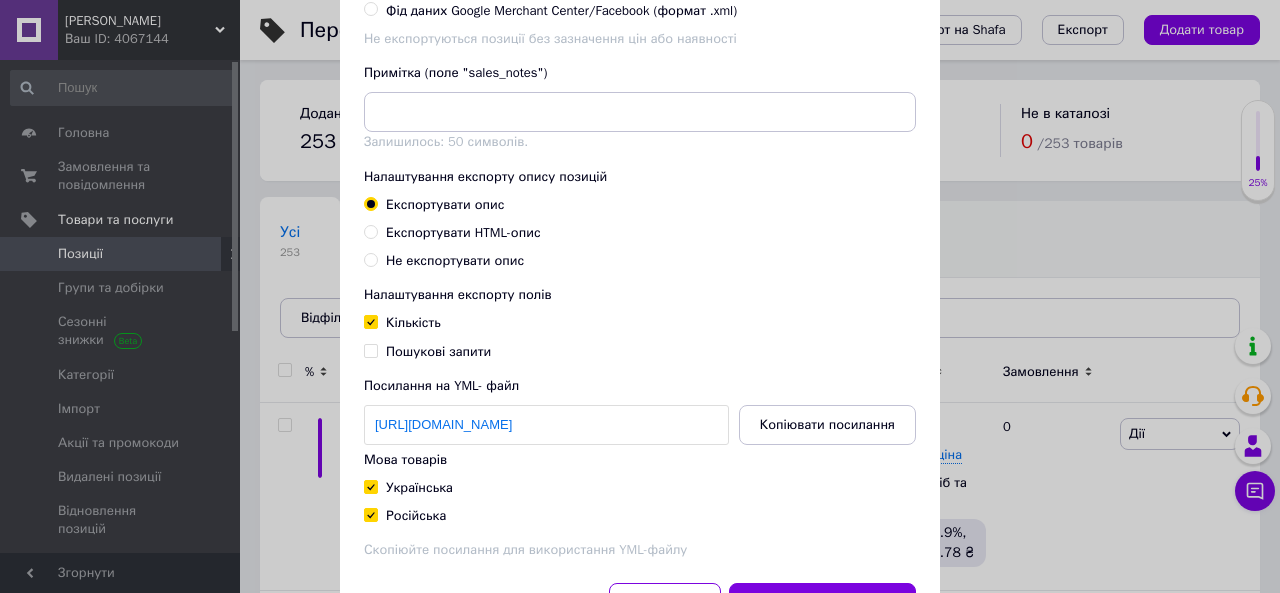 click on "Налаштування експорту опису позицій Експортувати опис Експортувати HTML-опис Не експортувати опис" at bounding box center (640, 219) 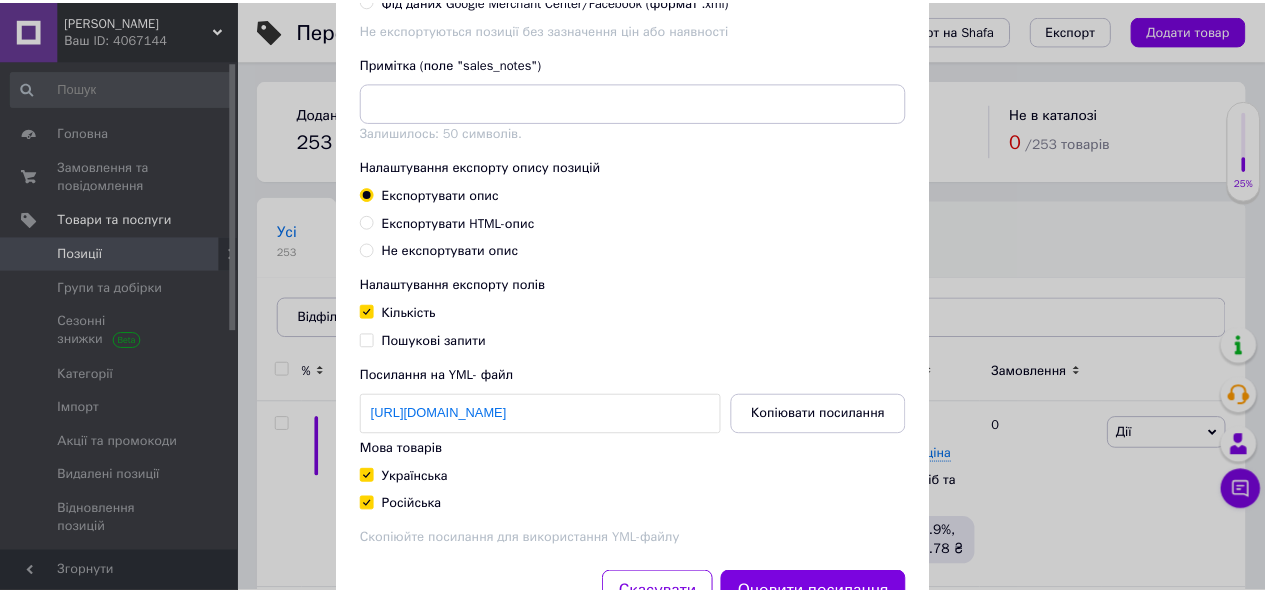 scroll, scrollTop: 566, scrollLeft: 0, axis: vertical 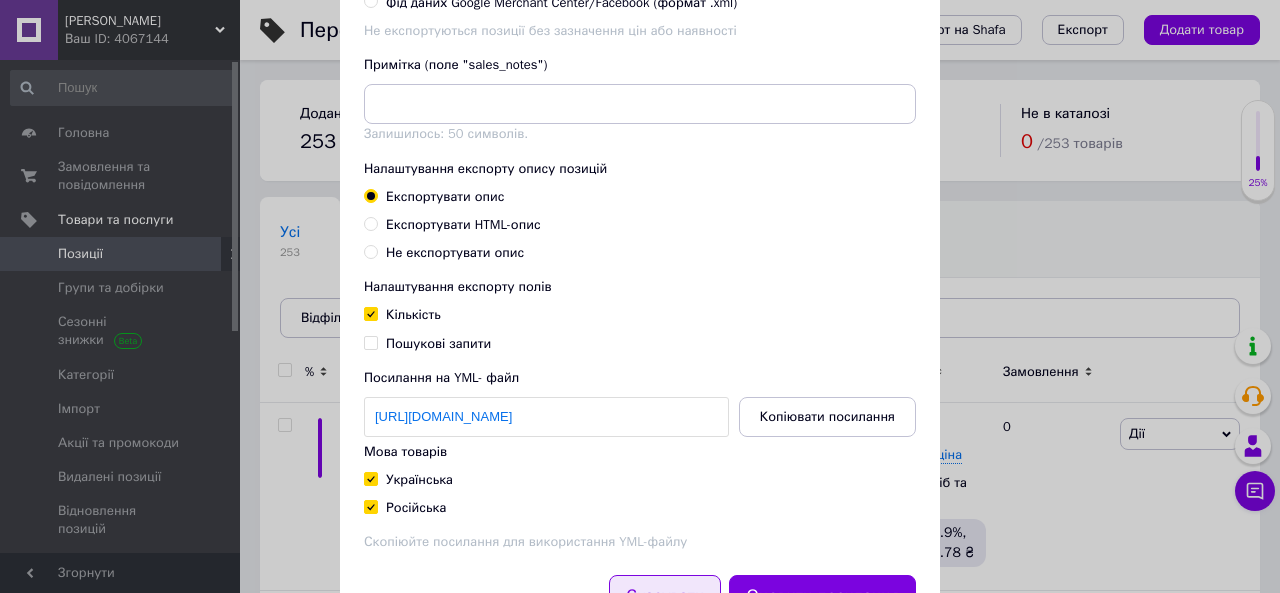 click on "Скасувати" at bounding box center [665, 596] 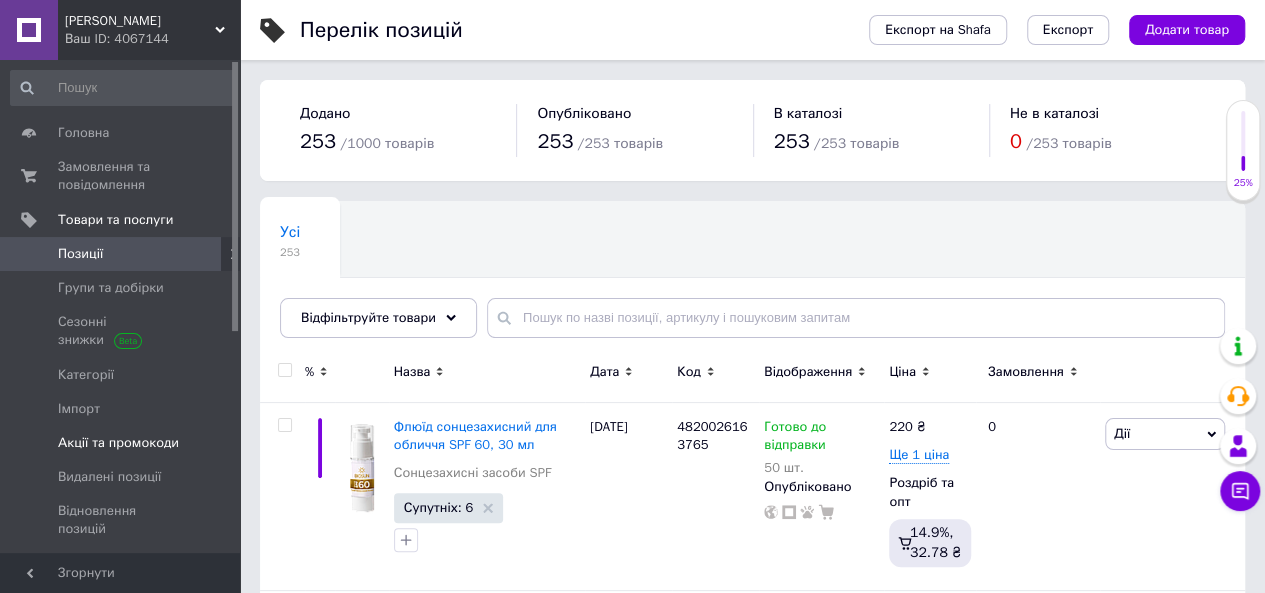 click on "Акції та промокоди" at bounding box center (118, 443) 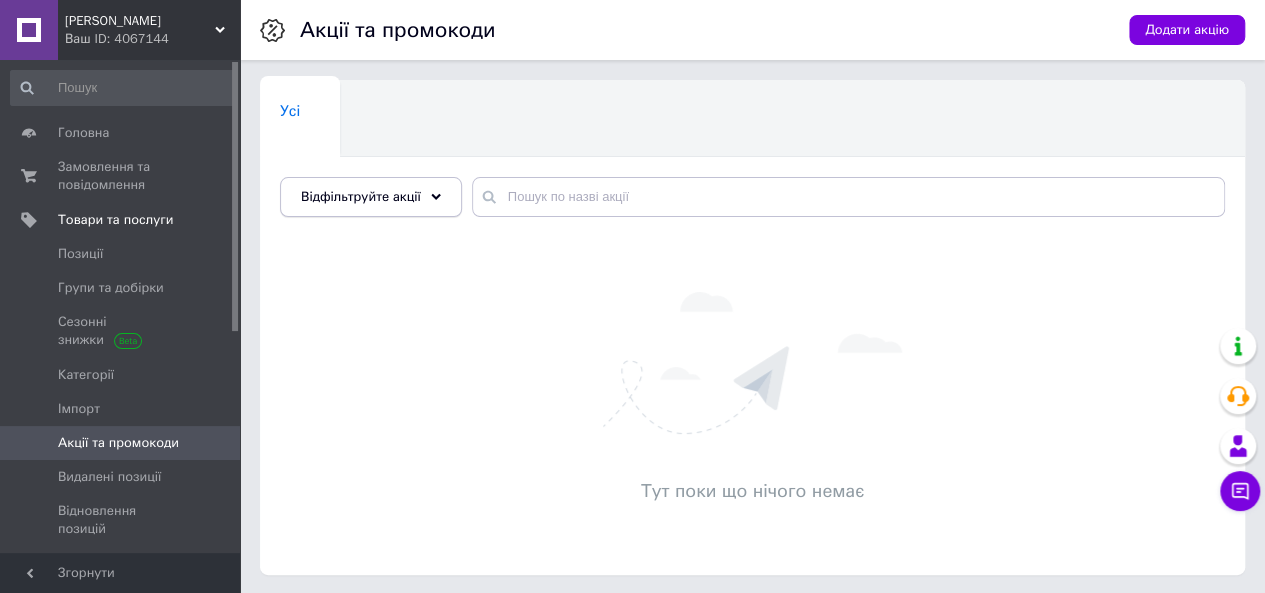 click 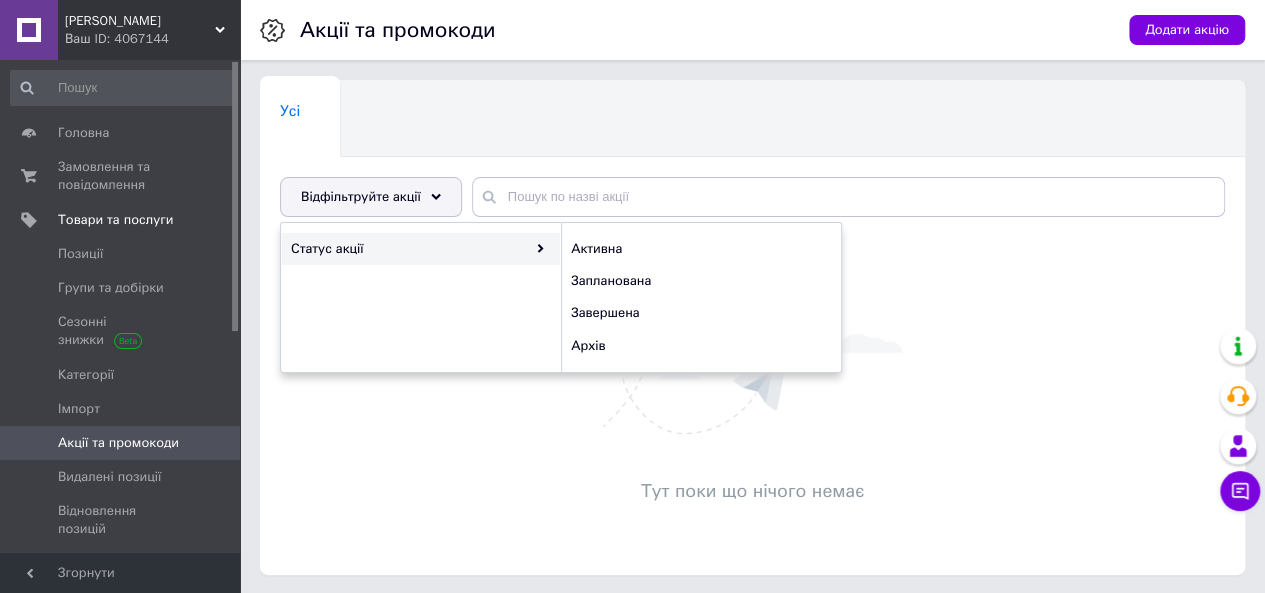 click on "Статус акції" at bounding box center (421, 249) 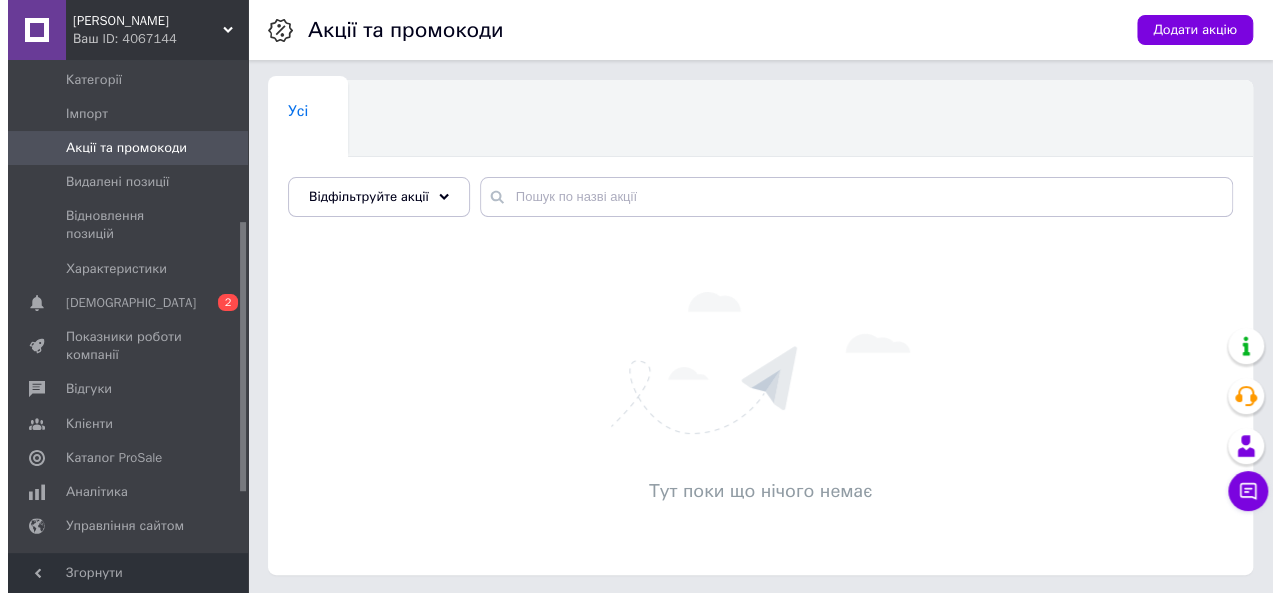 scroll, scrollTop: 297, scrollLeft: 0, axis: vertical 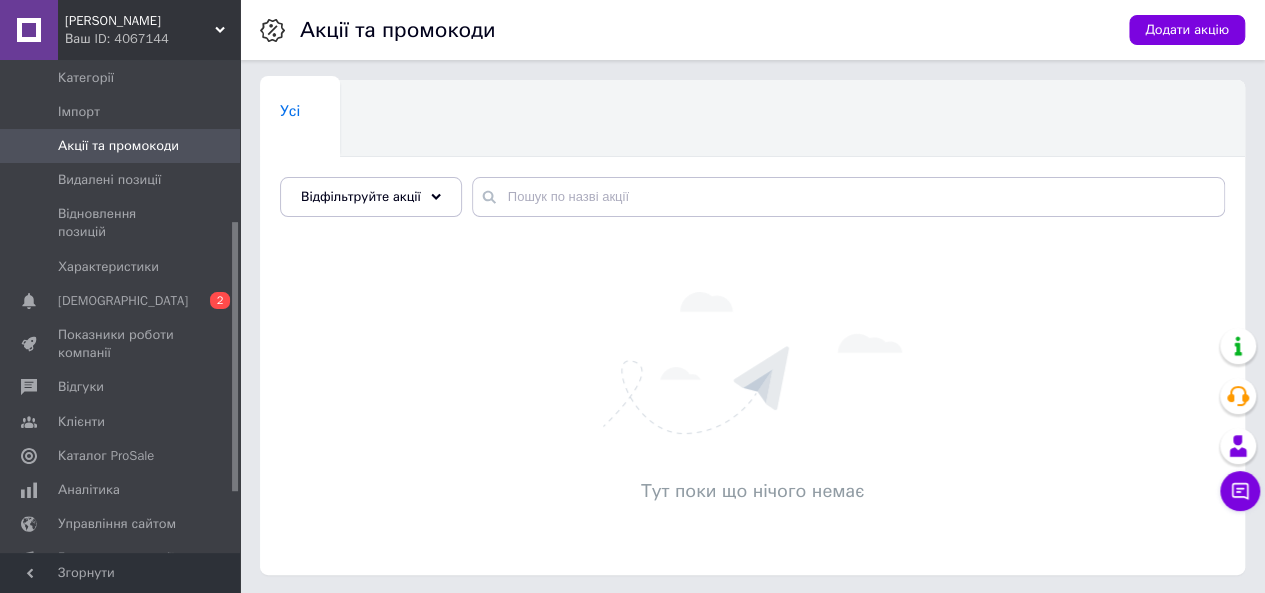 drag, startPoint x: 233, startPoint y: 325, endPoint x: 243, endPoint y: 487, distance: 162.30835 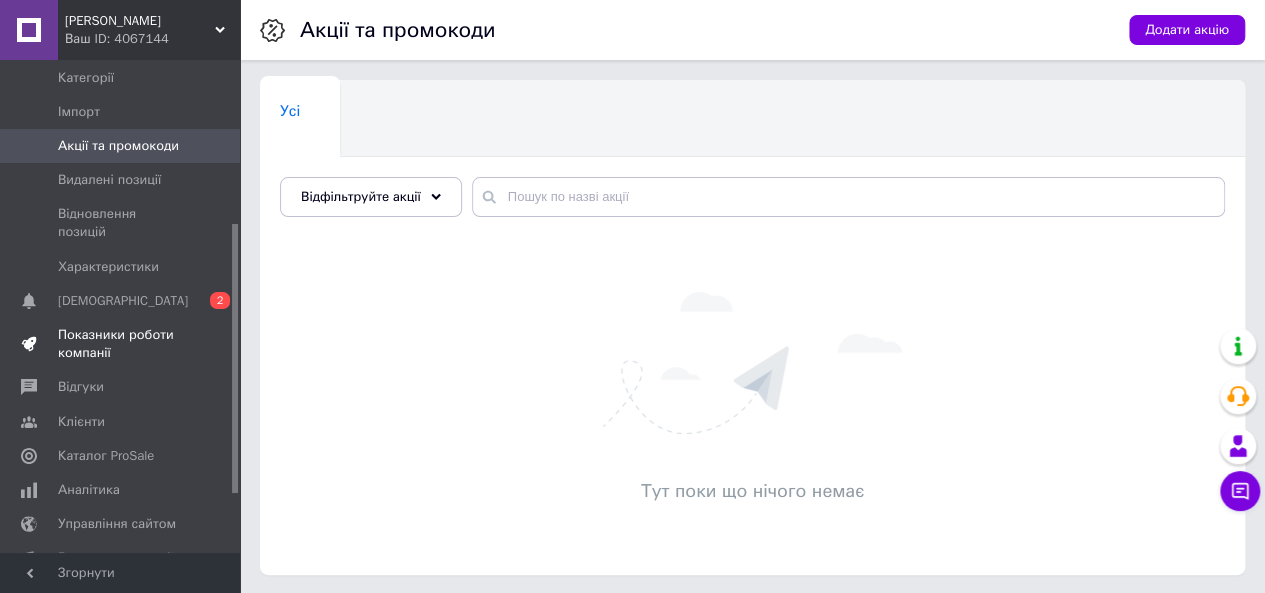 click on "Показники роботи компанії" at bounding box center [121, 344] 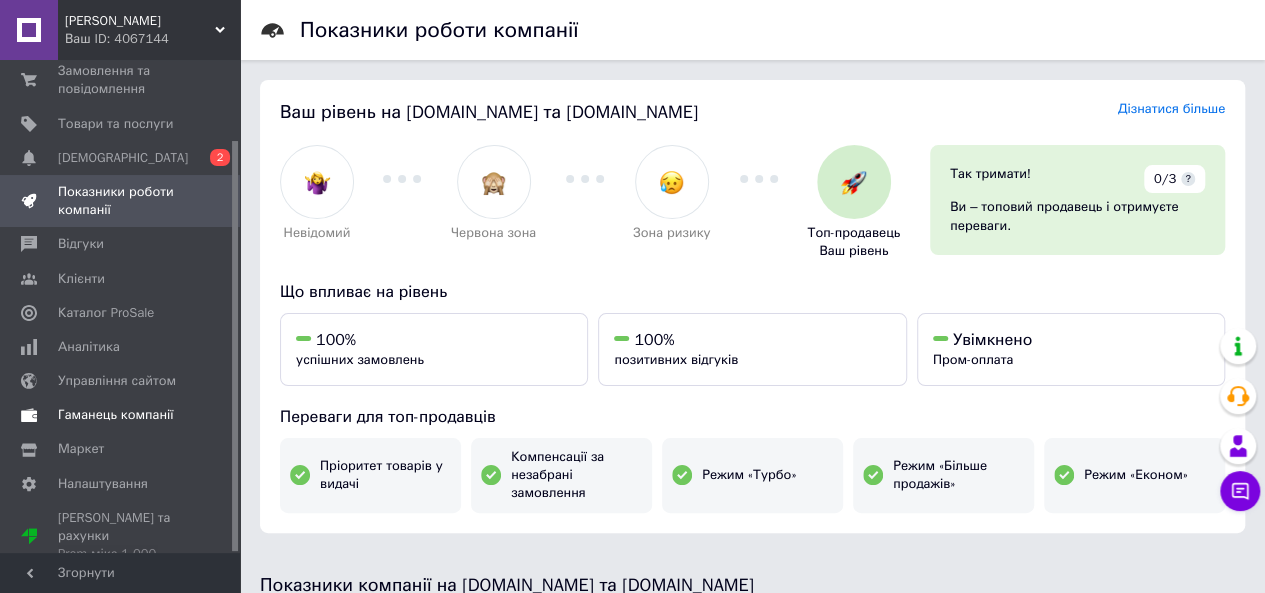 click on "Гаманець компанії" at bounding box center [116, 415] 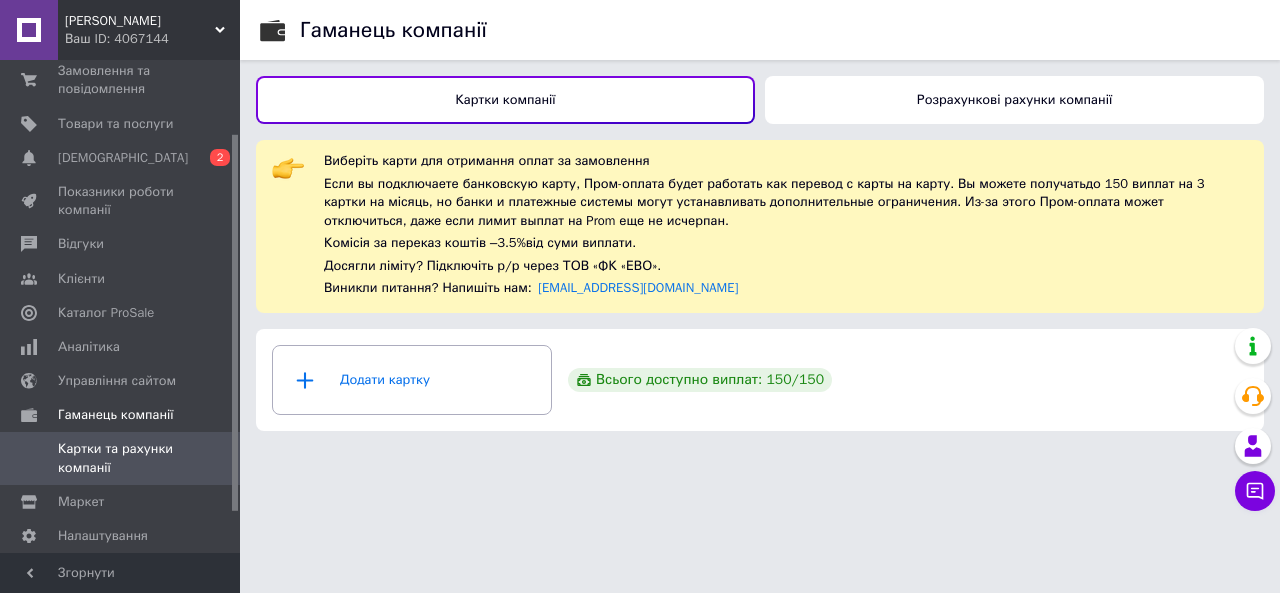 click on "Розрахункові рахунки компанії" at bounding box center [1014, 100] 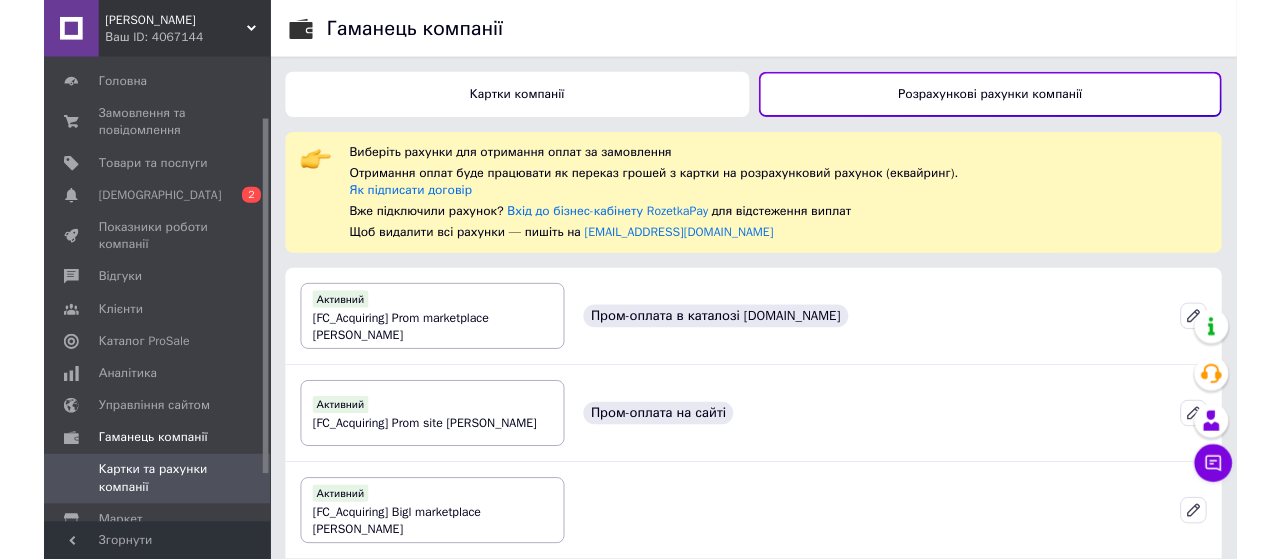 scroll, scrollTop: 0, scrollLeft: 0, axis: both 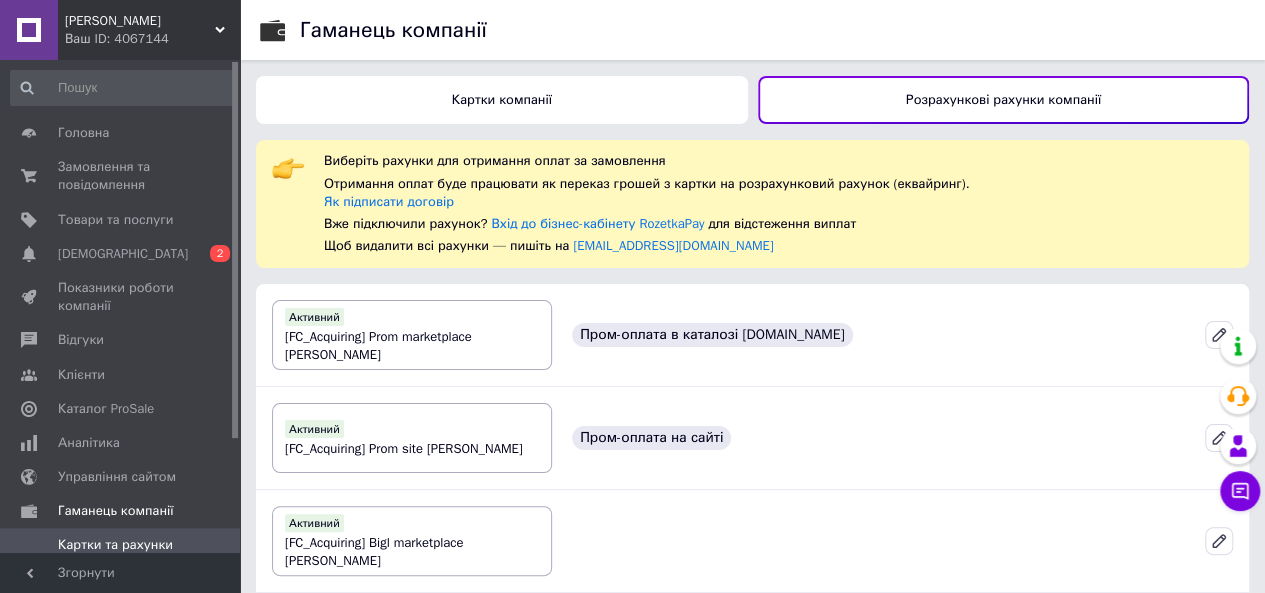drag, startPoint x: 235, startPoint y: 453, endPoint x: 244, endPoint y: 306, distance: 147.27525 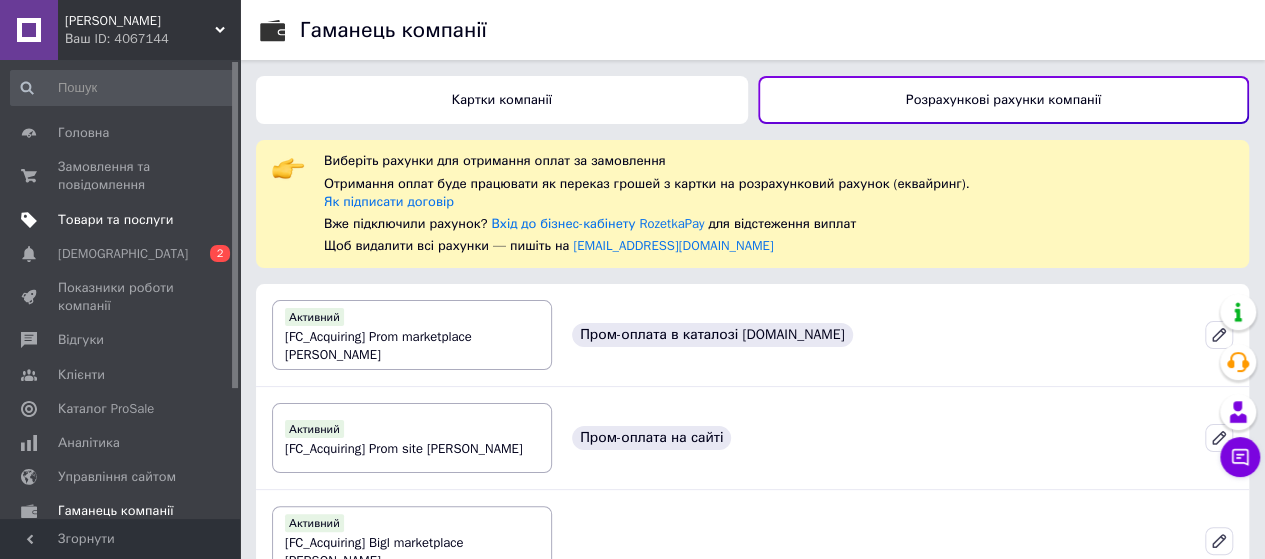 click on "Товари та послуги" at bounding box center (115, 220) 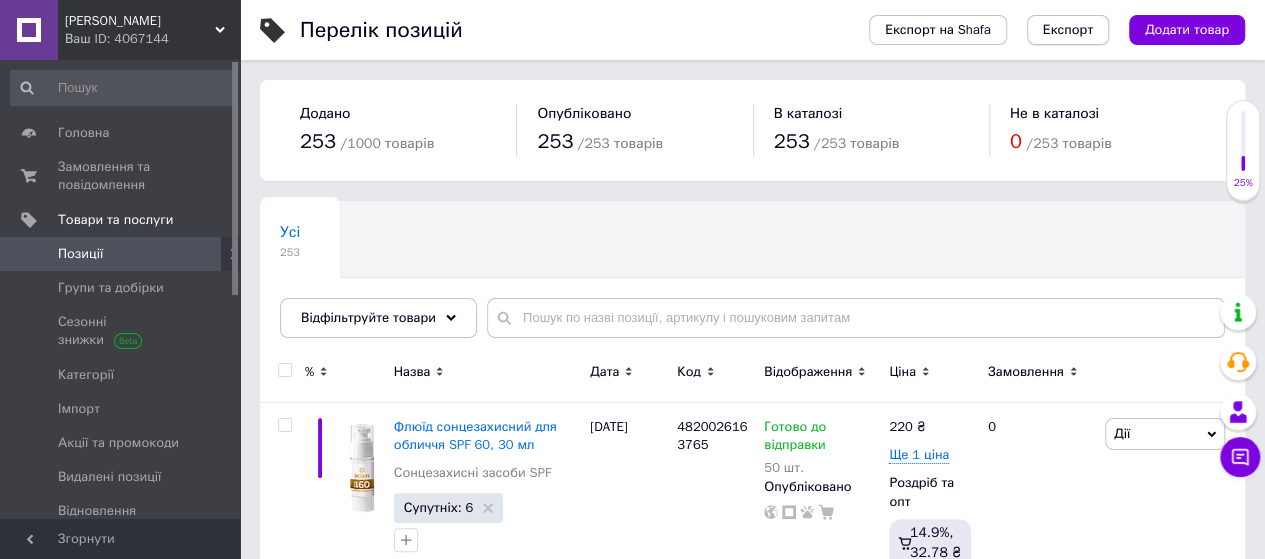 click on "Експорт" at bounding box center [1068, 30] 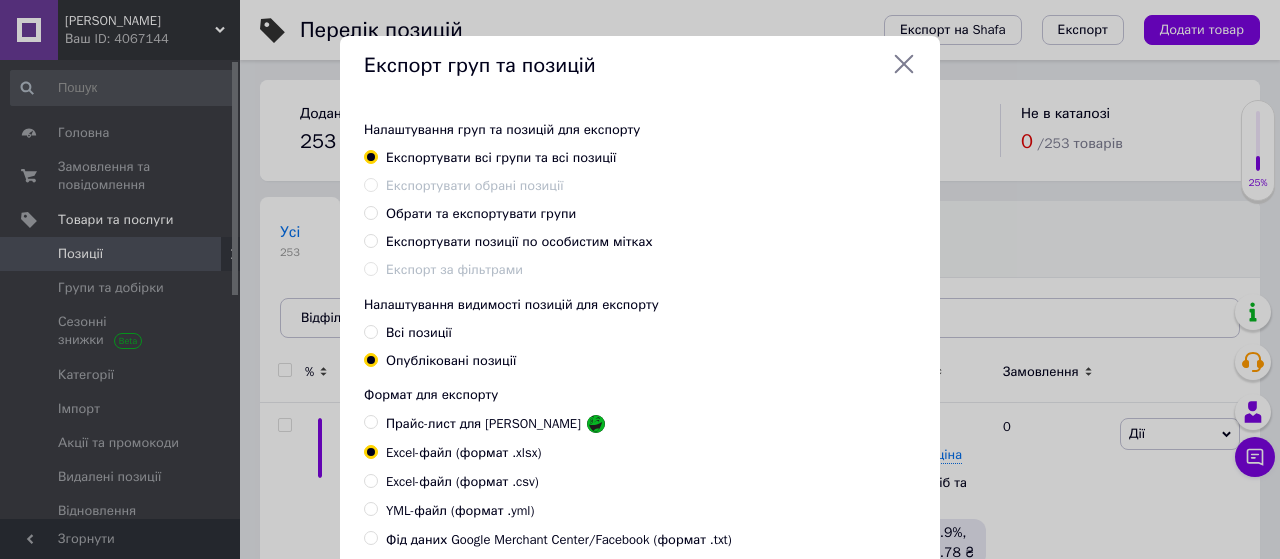 click on "YML-файл (формат .yml)" at bounding box center [370, 508] 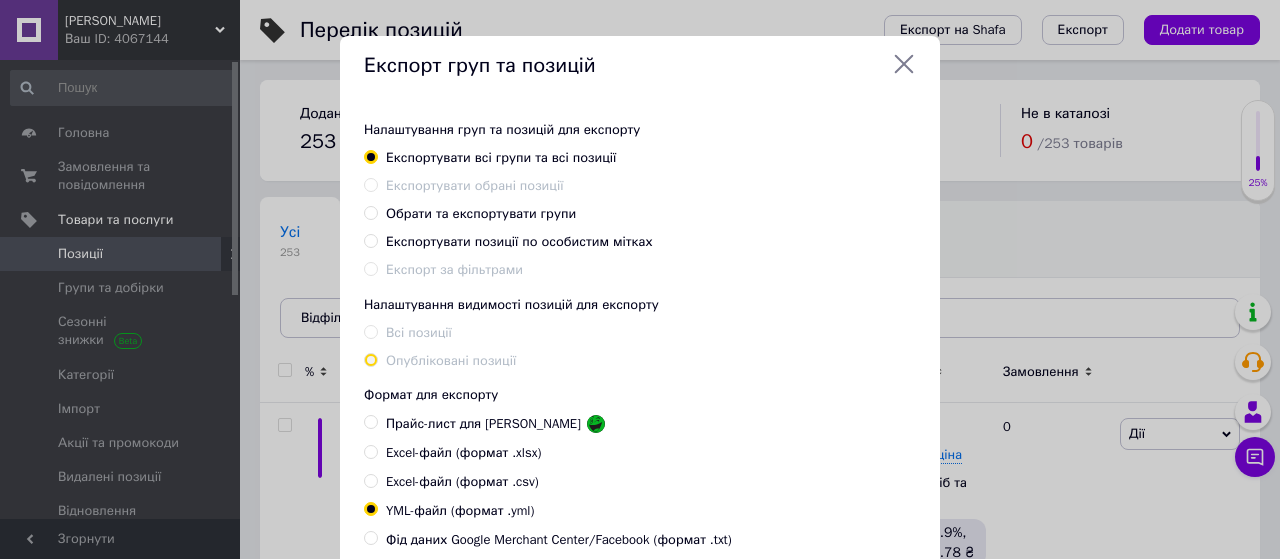click on "Формат для експорту" at bounding box center [640, 395] 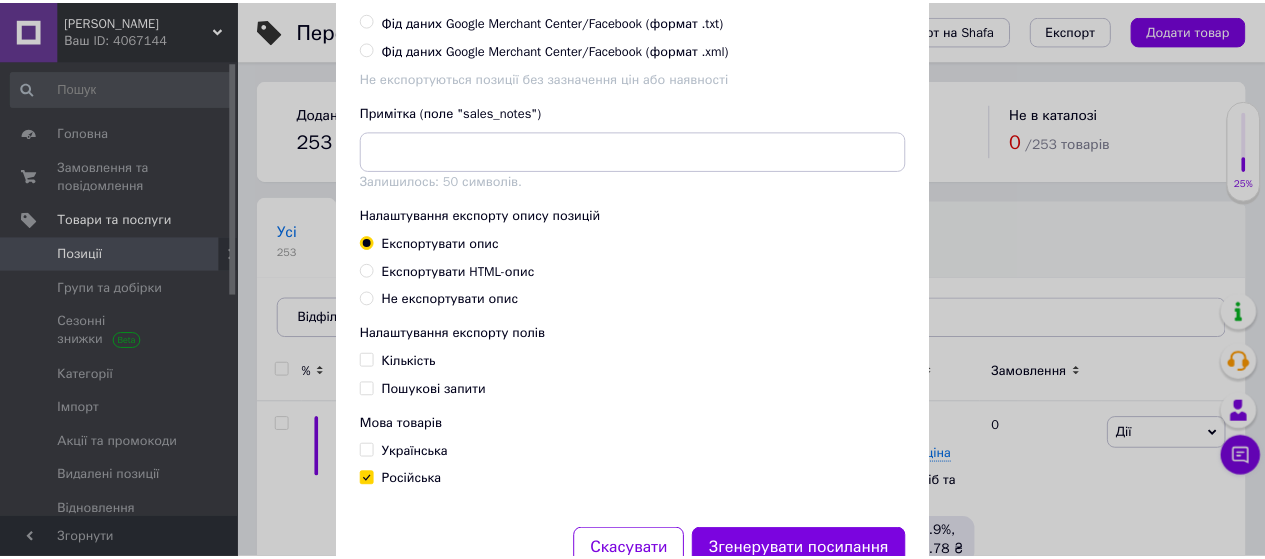 scroll, scrollTop: 520, scrollLeft: 0, axis: vertical 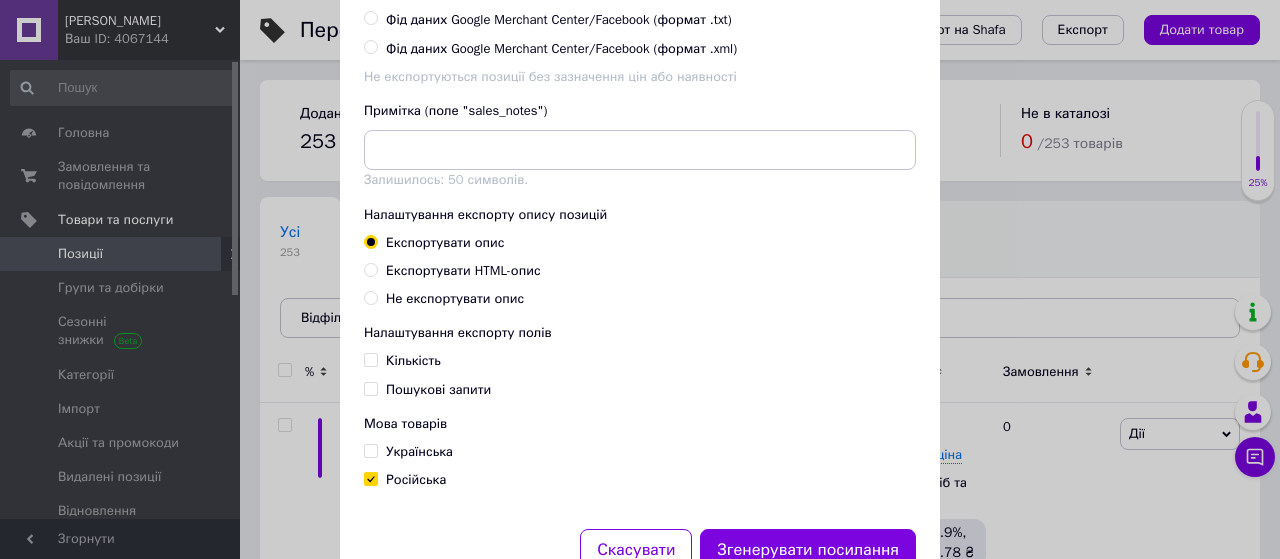 click on "Кількість" at bounding box center [370, 359] 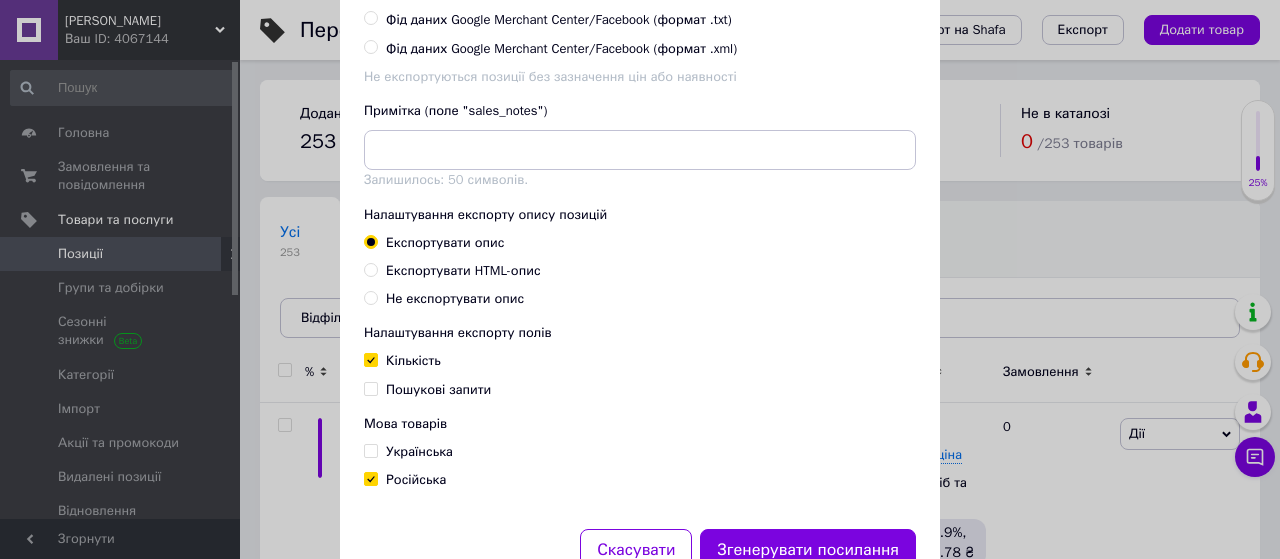 checkbox on "true" 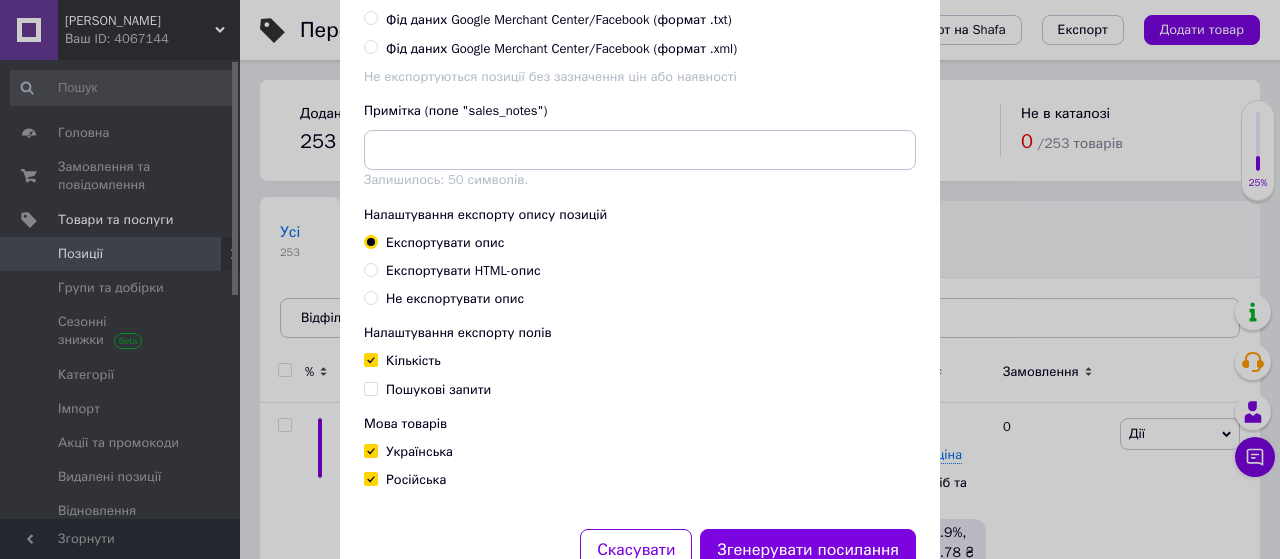 checkbox on "true" 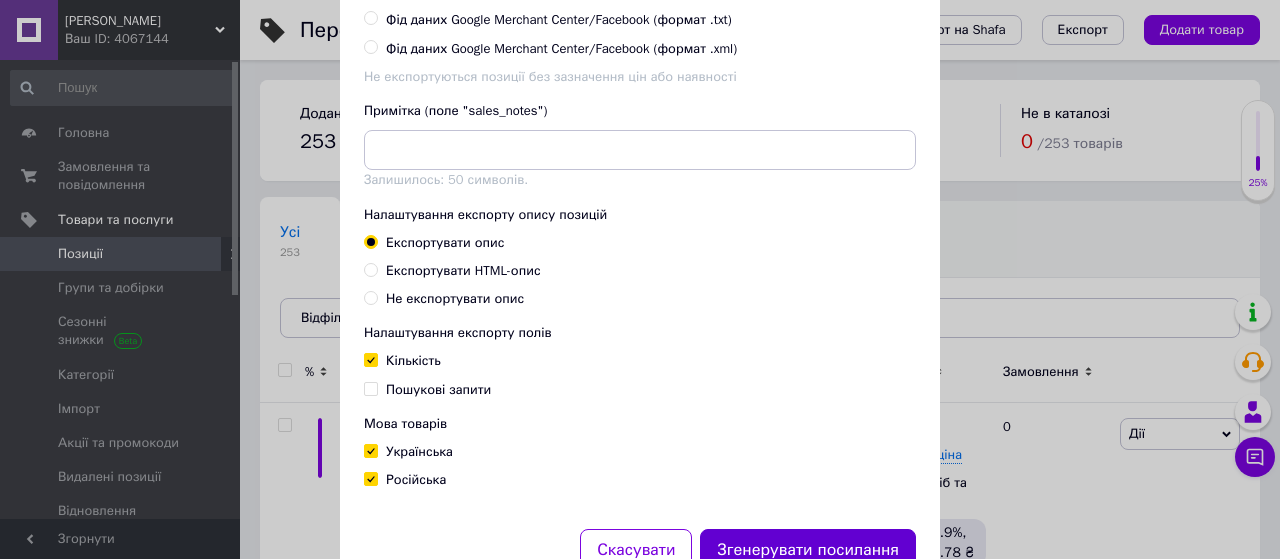 click on "Згенерувати посилання" at bounding box center (808, 550) 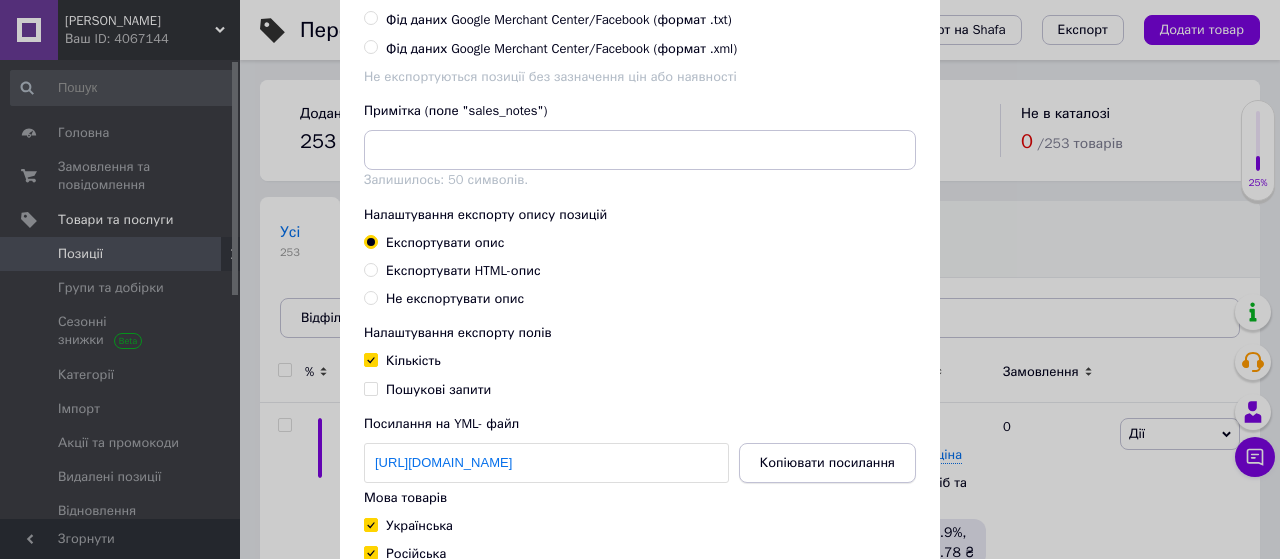 click on "Копіювати посилання" at bounding box center [827, 463] 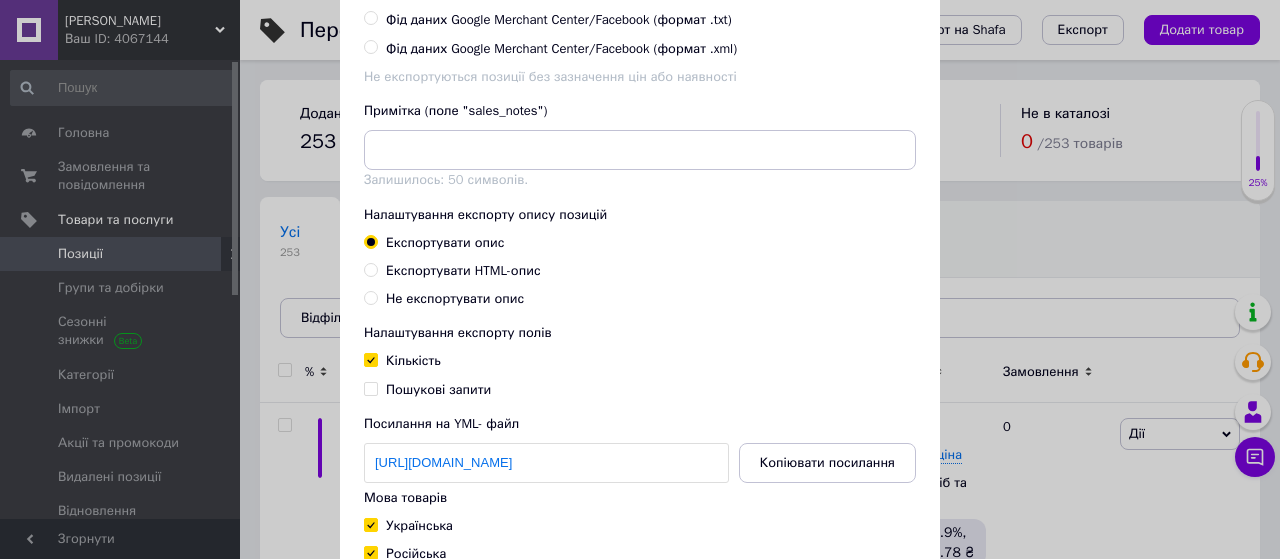 click on "Експорт груп та позицій Налаштування груп та позицій для експорту Експортувати всі групи та всі позиції Експортувати обрані позиції Обрати та експортувати групи Експортувати позиції по особистим мітках Експорт за фільтрами Налаштування видимості позицій для експорту Всі позиції Опубліковані позиції Формат для експорту Прайс-лист для Розетки Excel-файл (формат .xlsx) Excel-файл (формат .csv) YML-файл (формат .yml) Фід даних Google Merchant Center/Facebook (формат .txt) Фід даних Google Merchant Center/Facebook (формат .xml) Не експортуються позиції без зазначення цін або наявності Експортувати опис" at bounding box center [640, 102] 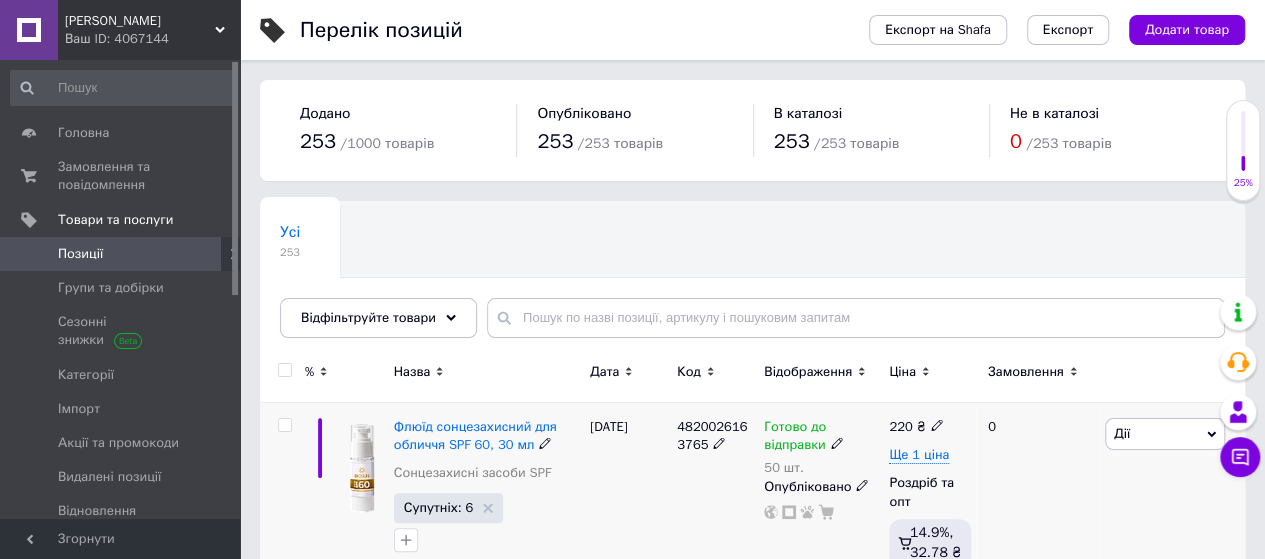 click on "Дії" at bounding box center (1165, 434) 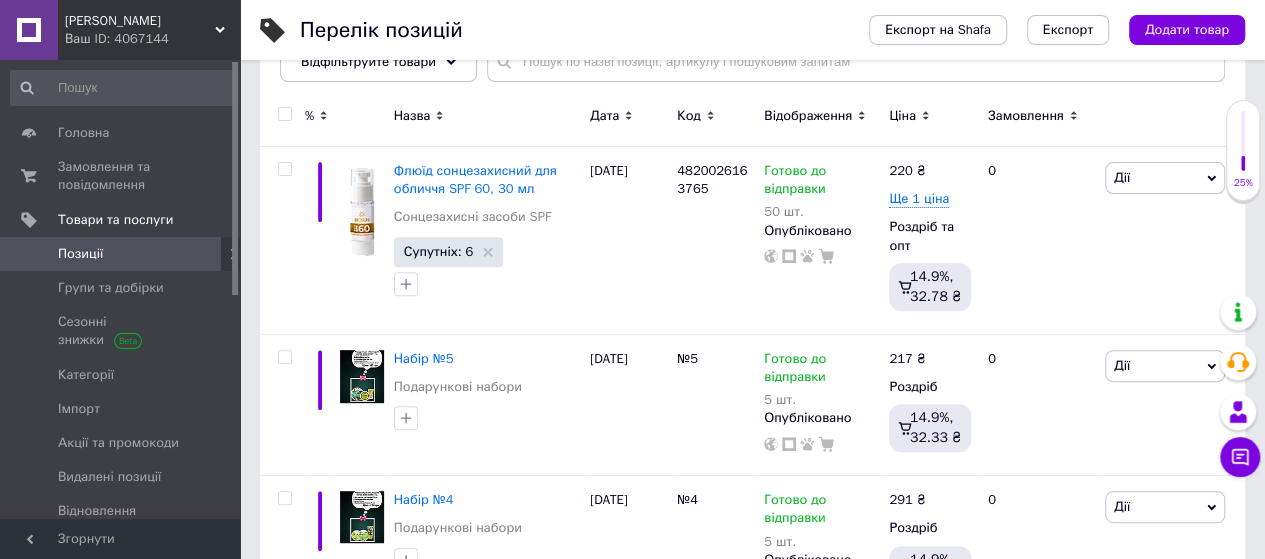 scroll, scrollTop: 251, scrollLeft: 0, axis: vertical 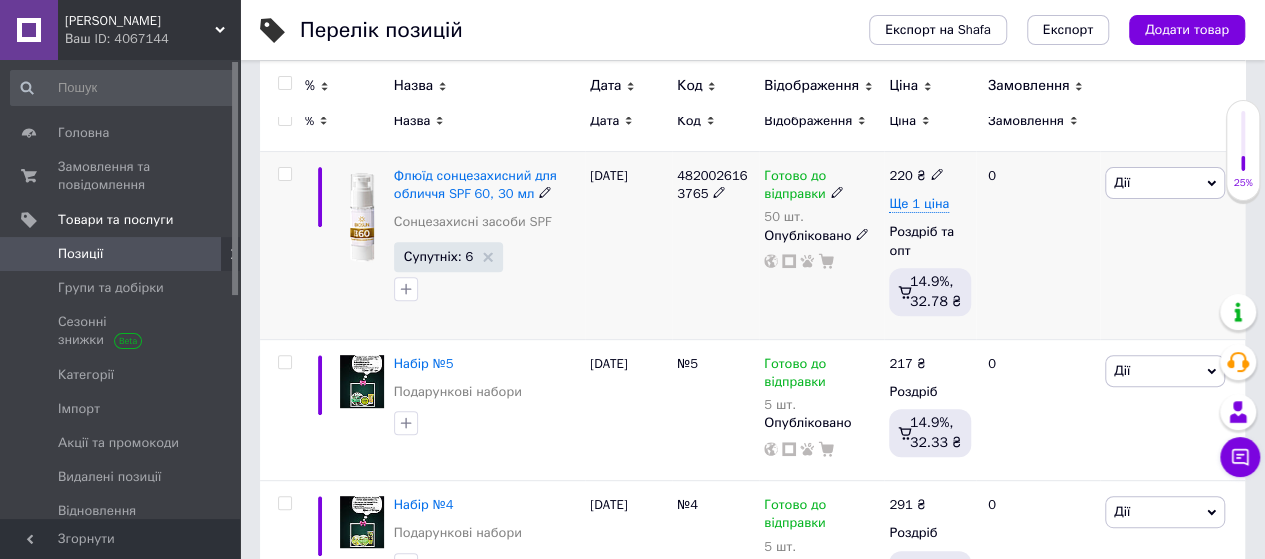 click 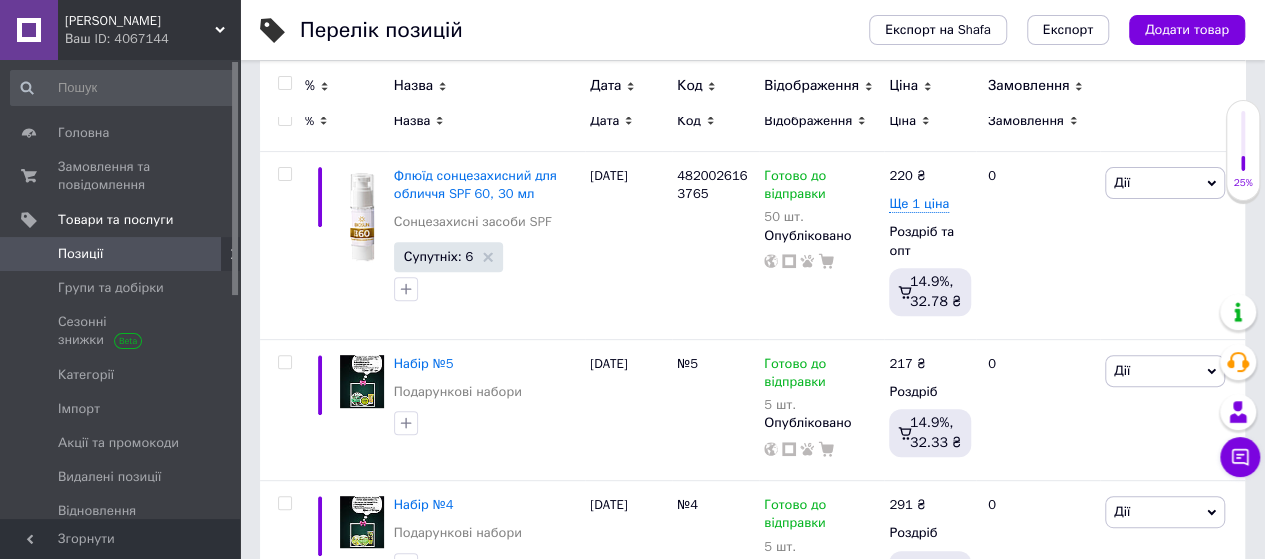 scroll, scrollTop: 0, scrollLeft: 0, axis: both 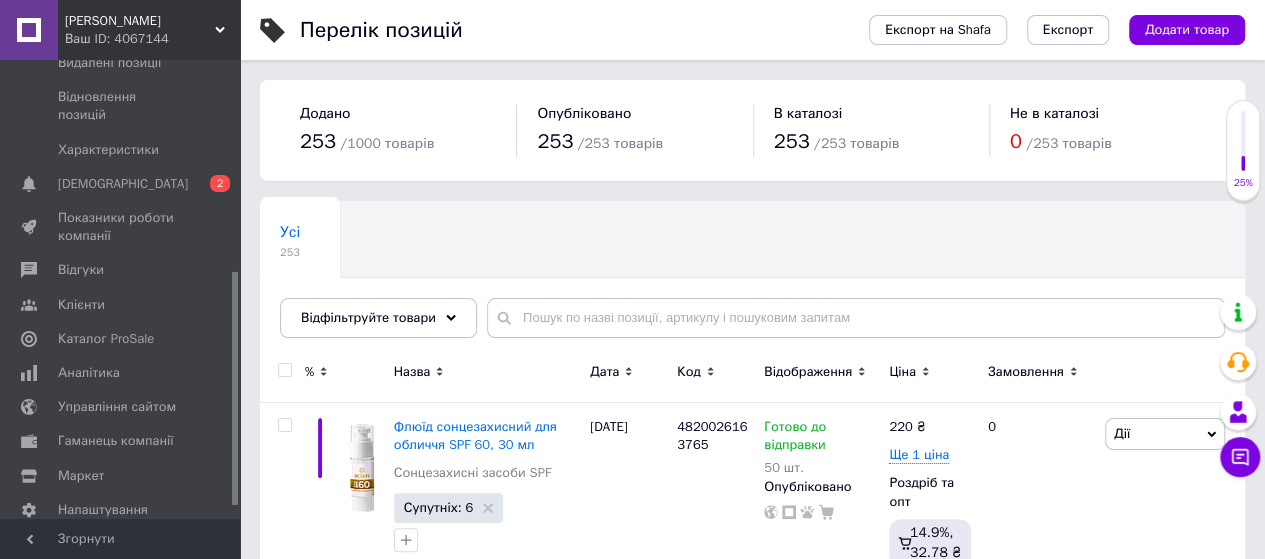 drag, startPoint x: 235, startPoint y: 245, endPoint x: 233, endPoint y: 457, distance: 212.00943 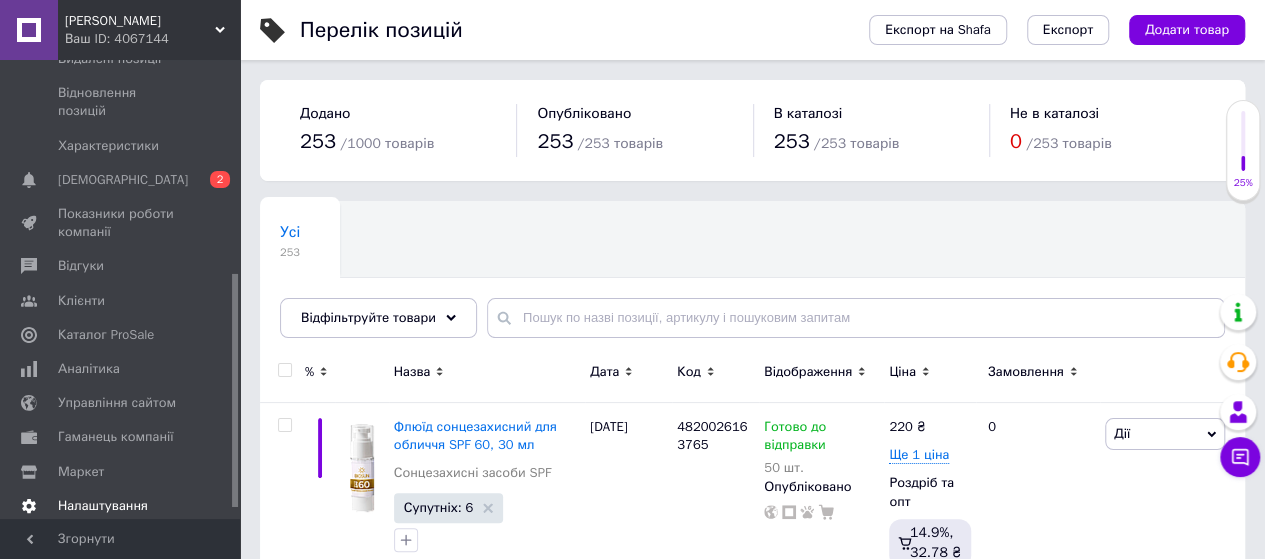 click on "Налаштування" at bounding box center [103, 506] 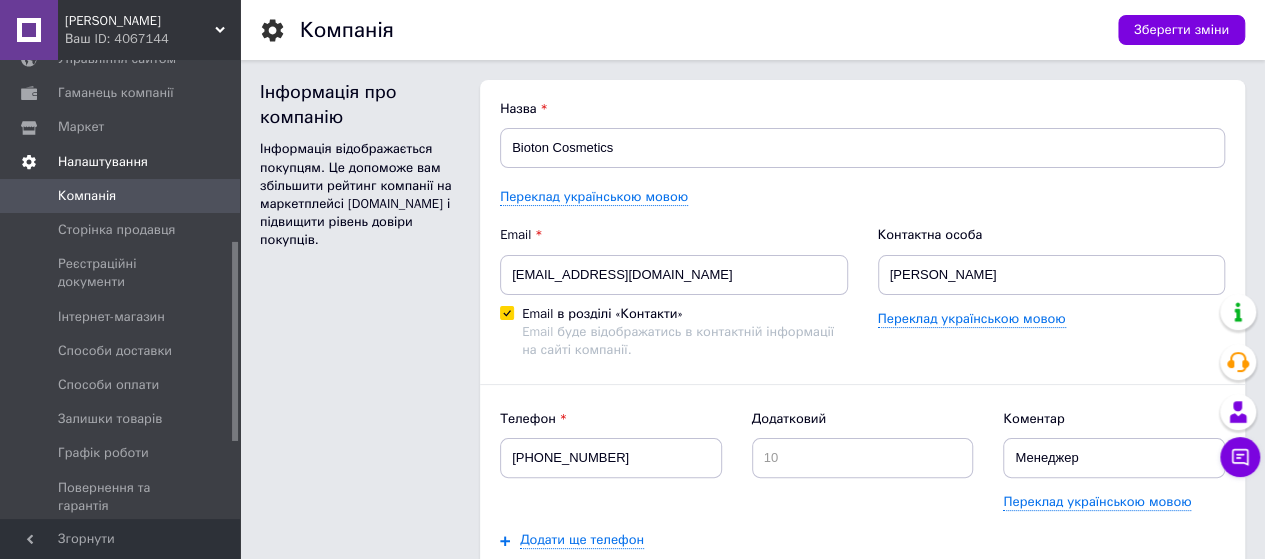 scroll, scrollTop: 0, scrollLeft: 0, axis: both 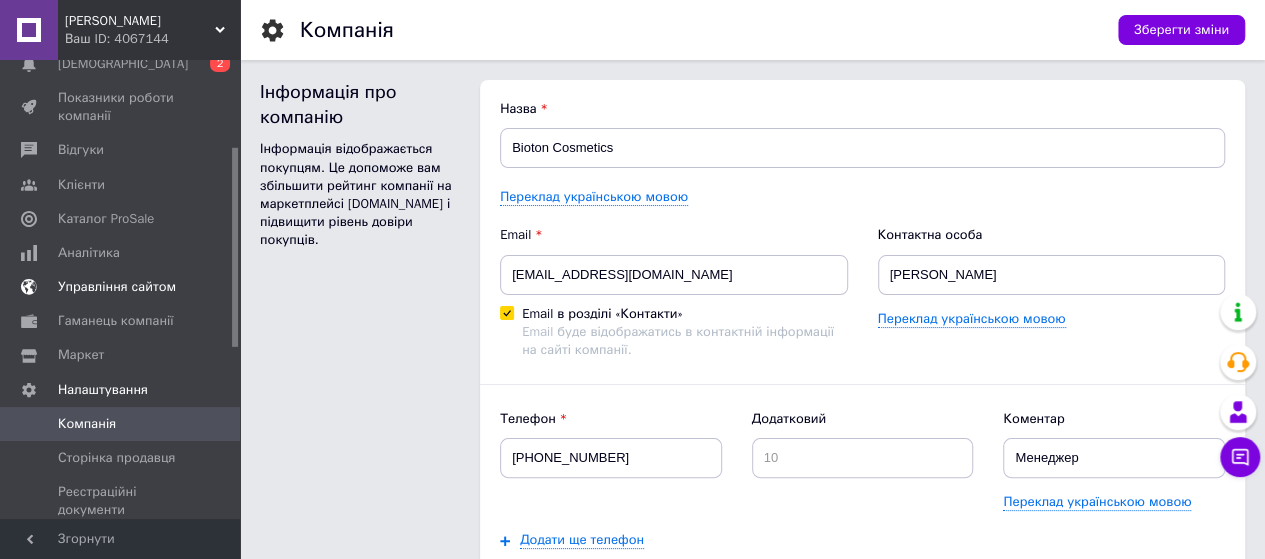 drag, startPoint x: 234, startPoint y: 385, endPoint x: 229, endPoint y: 285, distance: 100.12492 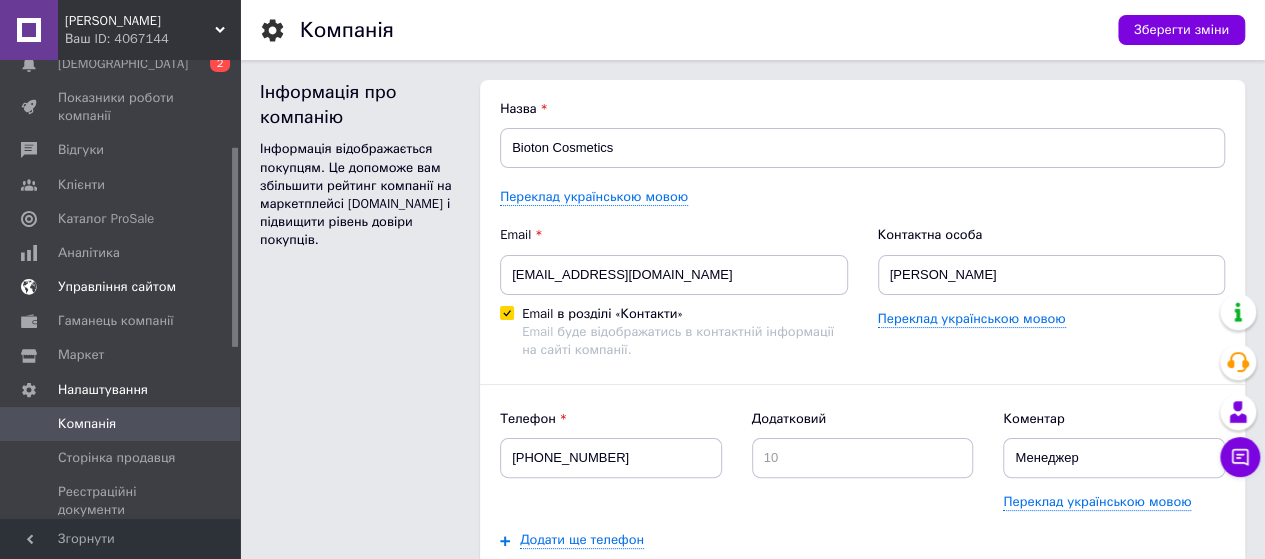 click on "Головна Замовлення та повідомлення 0 0 Товари та послуги Сповіщення 0 2 Показники роботи компанії Відгуки Клієнти Каталог ProSale Аналітика Управління сайтом Гаманець компанії [PERSON_NAME] Компанія Сторінка продавця Реєстраційні документи Інтернет-магазин Способи доставки Способи оплати Залишки товарів Графік роботи Повернення та гарантія Профіль Менеджери Управління API-токенами Тарифи та рахунки Prom мікс 1 000" at bounding box center [120, 289] 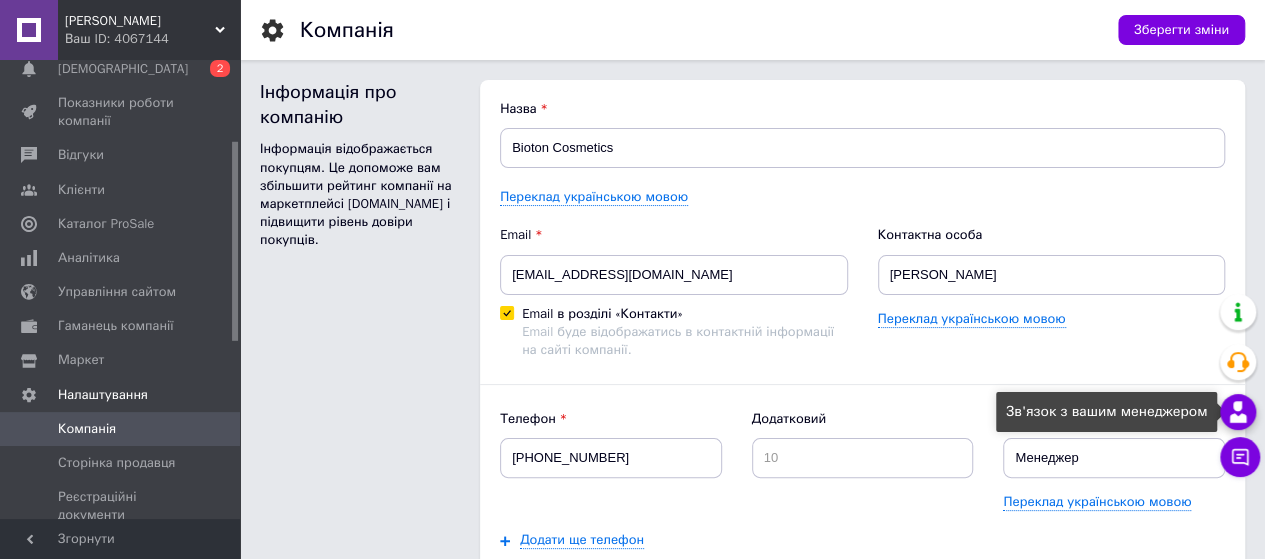 click 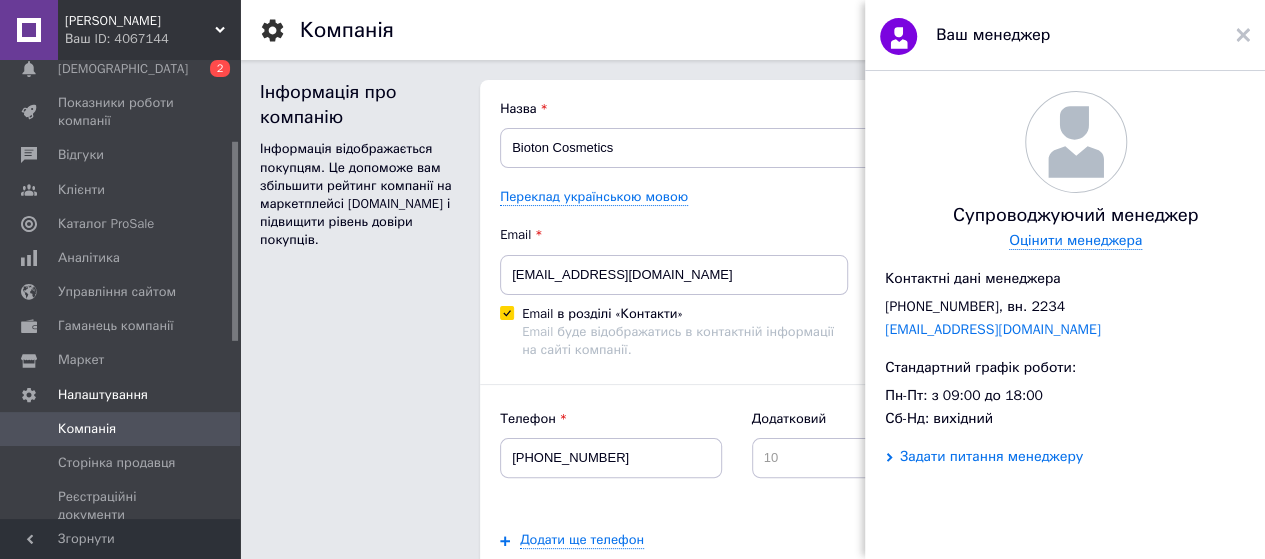 click on "Задати питання менеджеру" at bounding box center [991, 457] 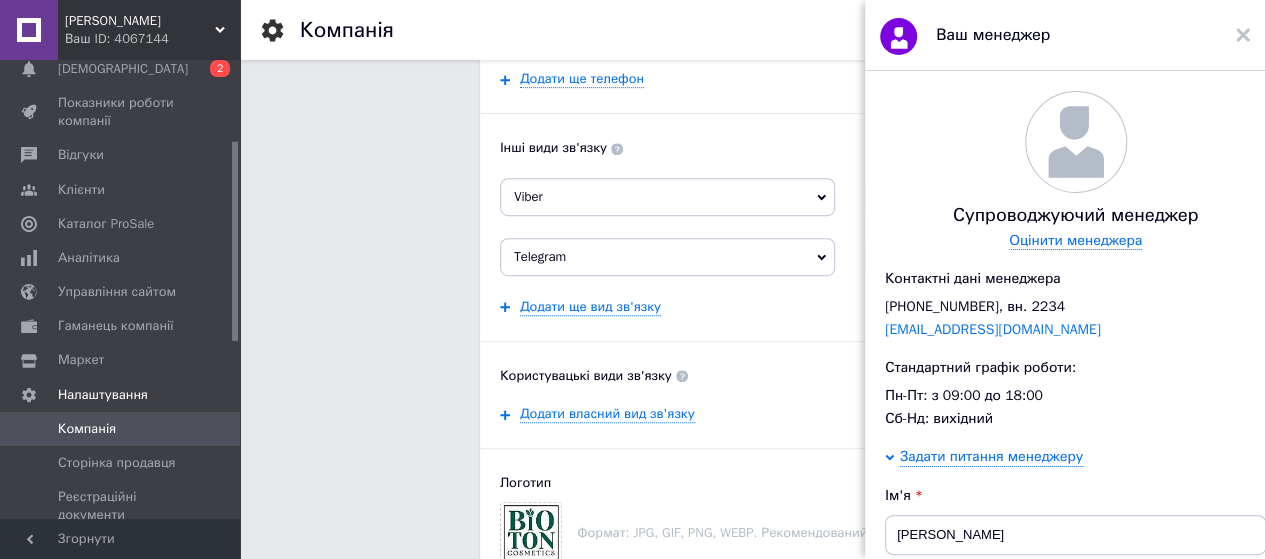 scroll, scrollTop: 452, scrollLeft: 0, axis: vertical 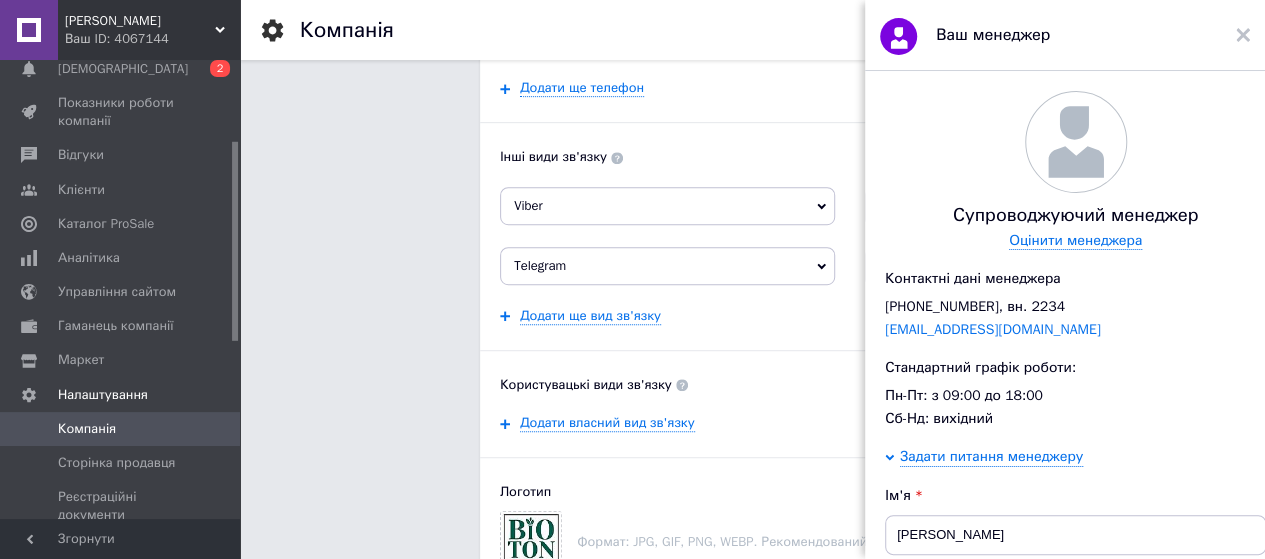 click on "Супроводжуючий менеджер Оцінити менеджера Контактні дані менеджера [PHONE_NUMBER], вн. 2234 [EMAIL_ADDRESS][DOMAIN_NAME] Стандартний графік роботи: Пн-Пт: з 09:00 до 18:00 Сб-Нд: вихідний" at bounding box center [1075, 259] 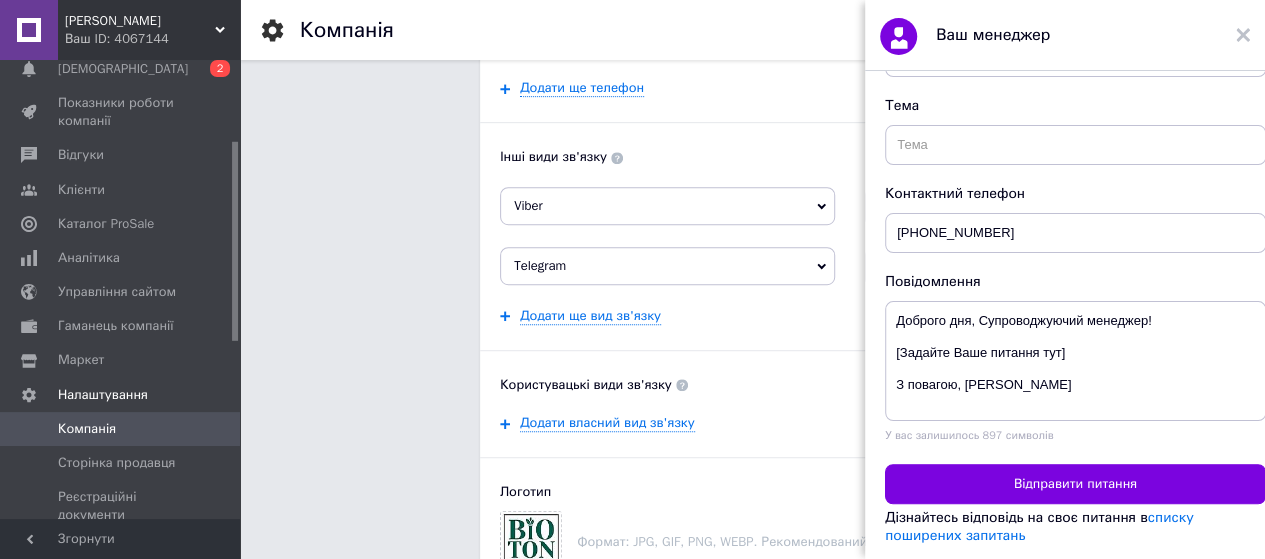scroll, scrollTop: 576, scrollLeft: 0, axis: vertical 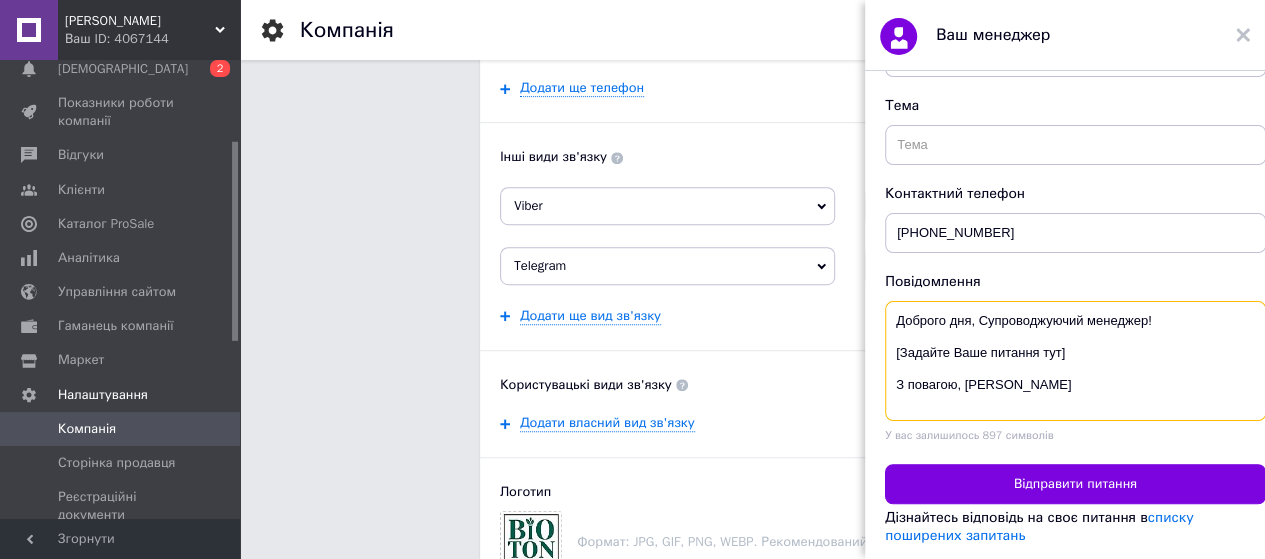 click on "Доброго дня, Супроводжуючий менеджер!
[Задайте Ваше питання тут]
З повагою, [PERSON_NAME]" at bounding box center [1075, 361] 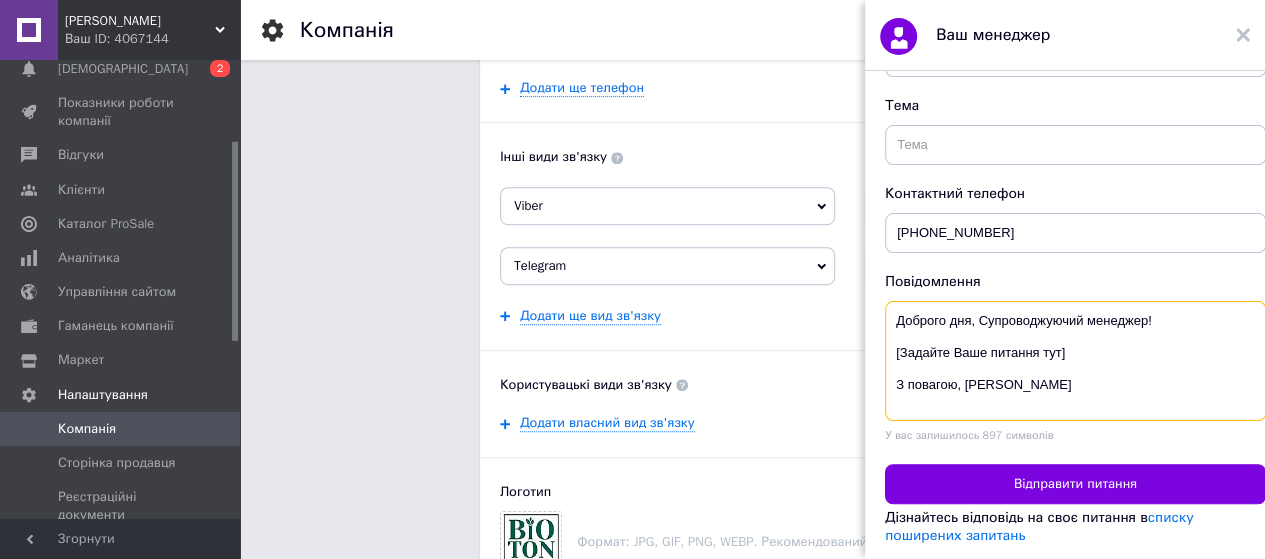 click on "Доброго дня, Супроводжуючий менеджер!
[Задайте Ваше питання тут]
З повагою, [PERSON_NAME]" at bounding box center [1075, 361] 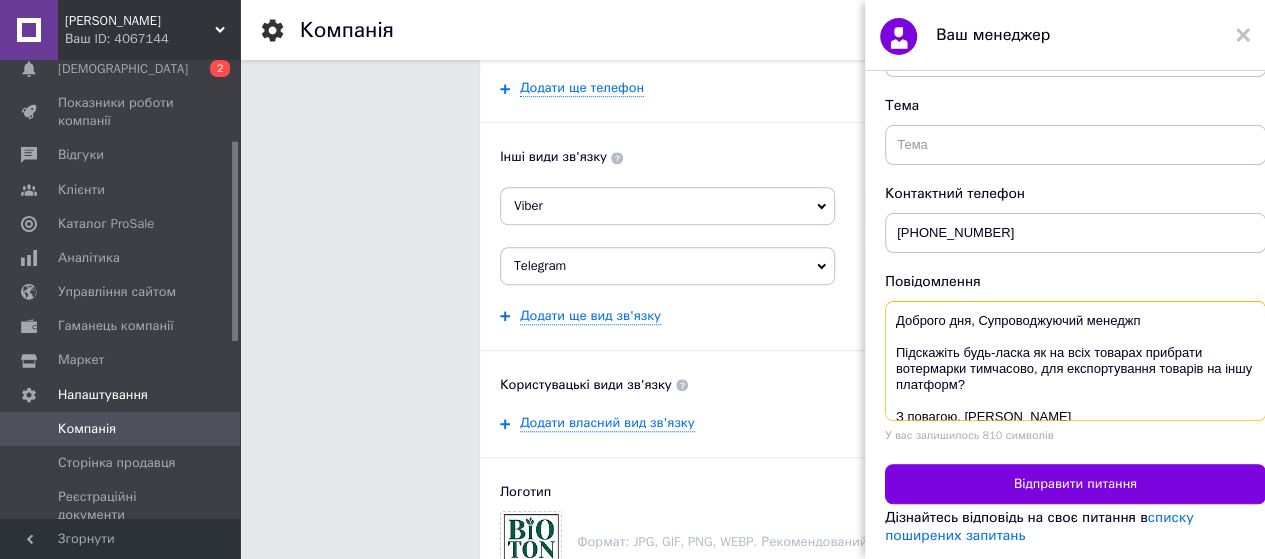 click on "Доброго дня, Супроводжуючий менеджп
Підскажіть будь-ласка як на всіх товарах прибрати вотермарки тимчасово, для експортування товарів на іншу платформ?
З повагою, [PERSON_NAME]" at bounding box center [1075, 361] 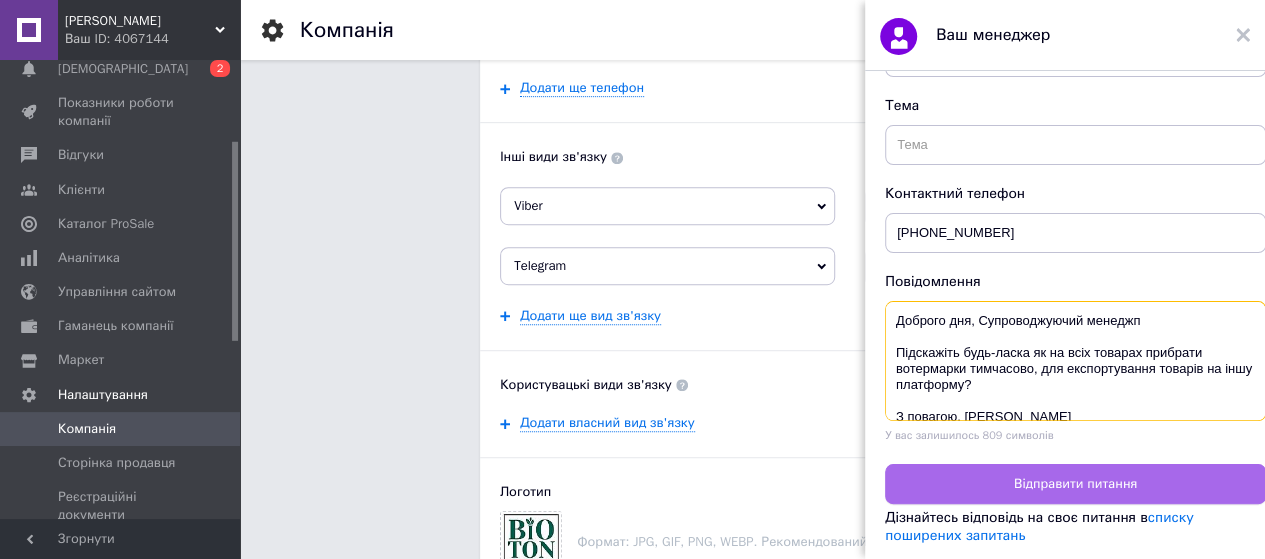 type on "Доброго дня, Супроводжуючий менеджп
Підскажіть будь-ласка як на всіх товарах прибрати вотермарки тимчасово, для експортування товарів на іншу платформу?
З повагою, [PERSON_NAME]" 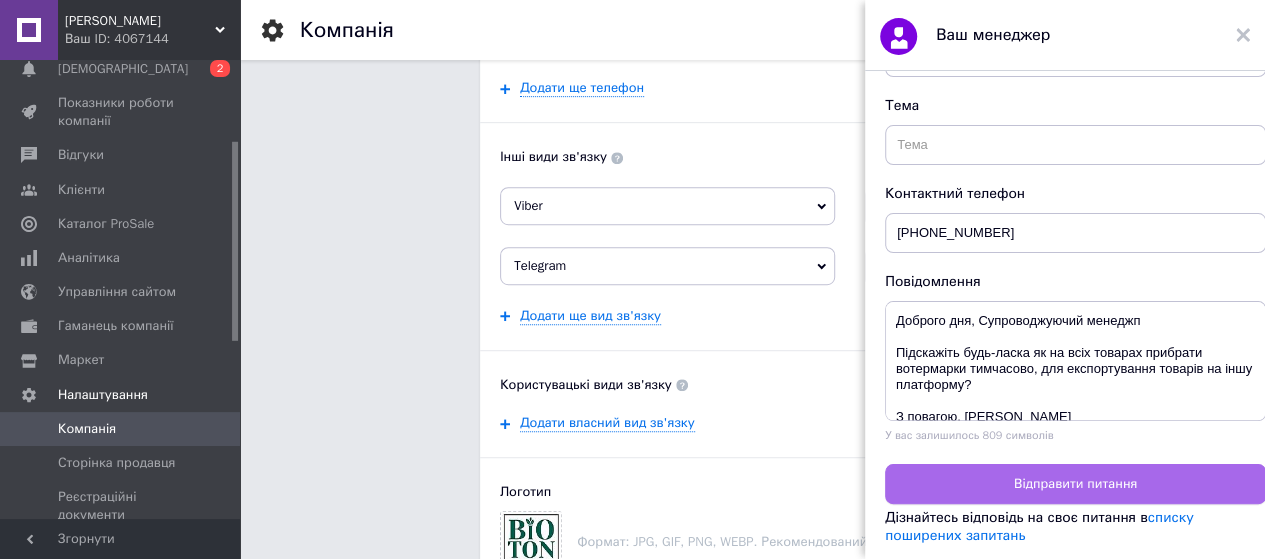 click on "Відправити питання" at bounding box center [1075, 484] 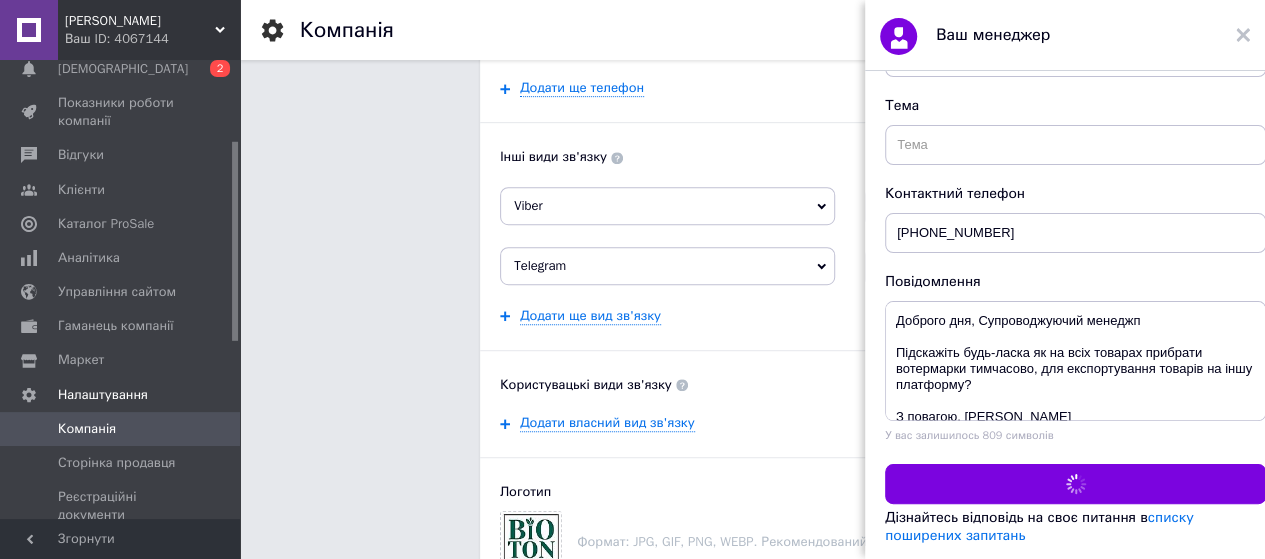 scroll, scrollTop: 0, scrollLeft: 0, axis: both 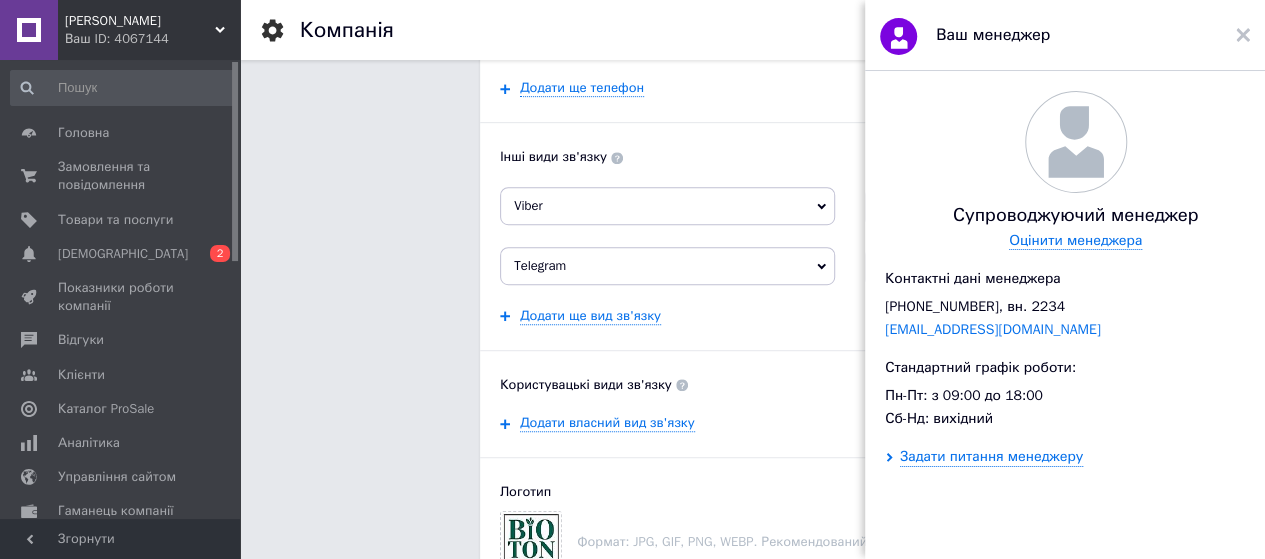 drag, startPoint x: 236, startPoint y: 216, endPoint x: 236, endPoint y: 89, distance: 127 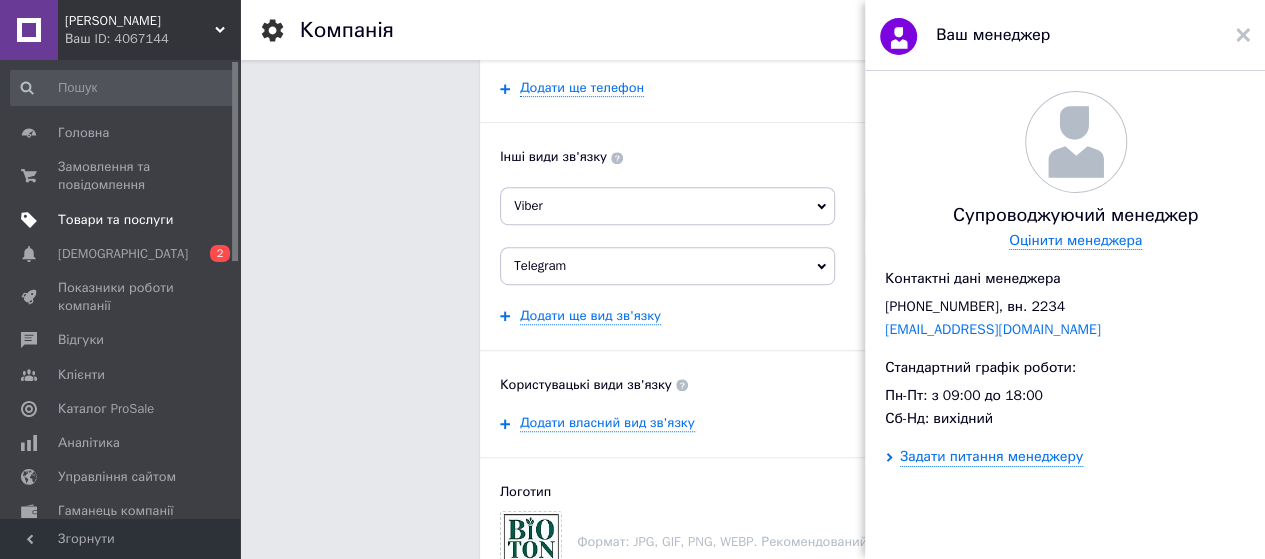 click on "Товари та послуги" at bounding box center [115, 220] 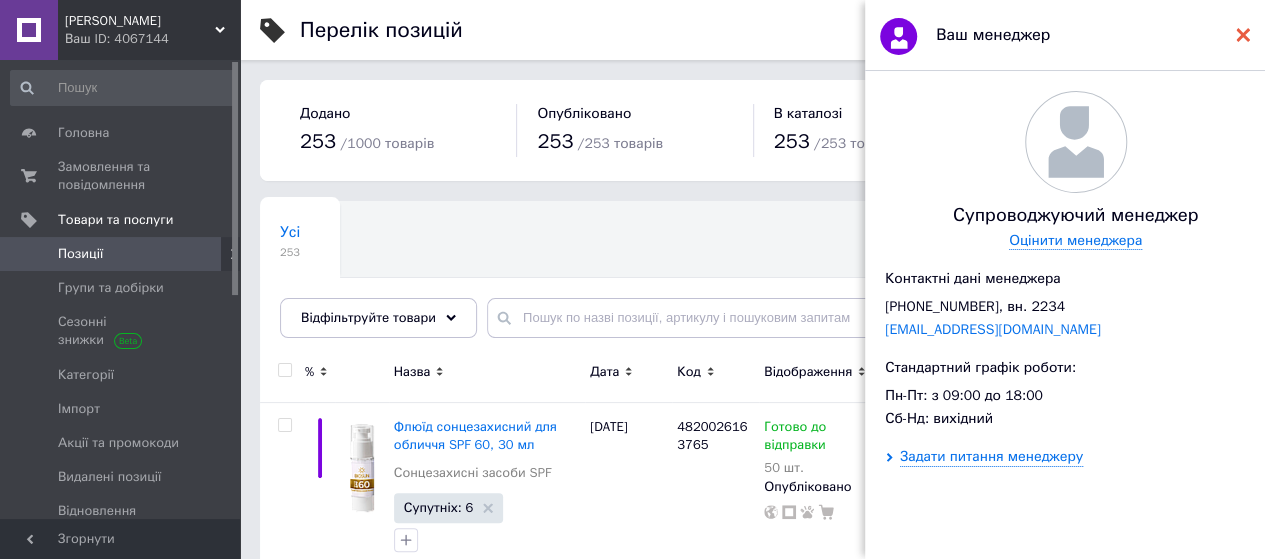 click 